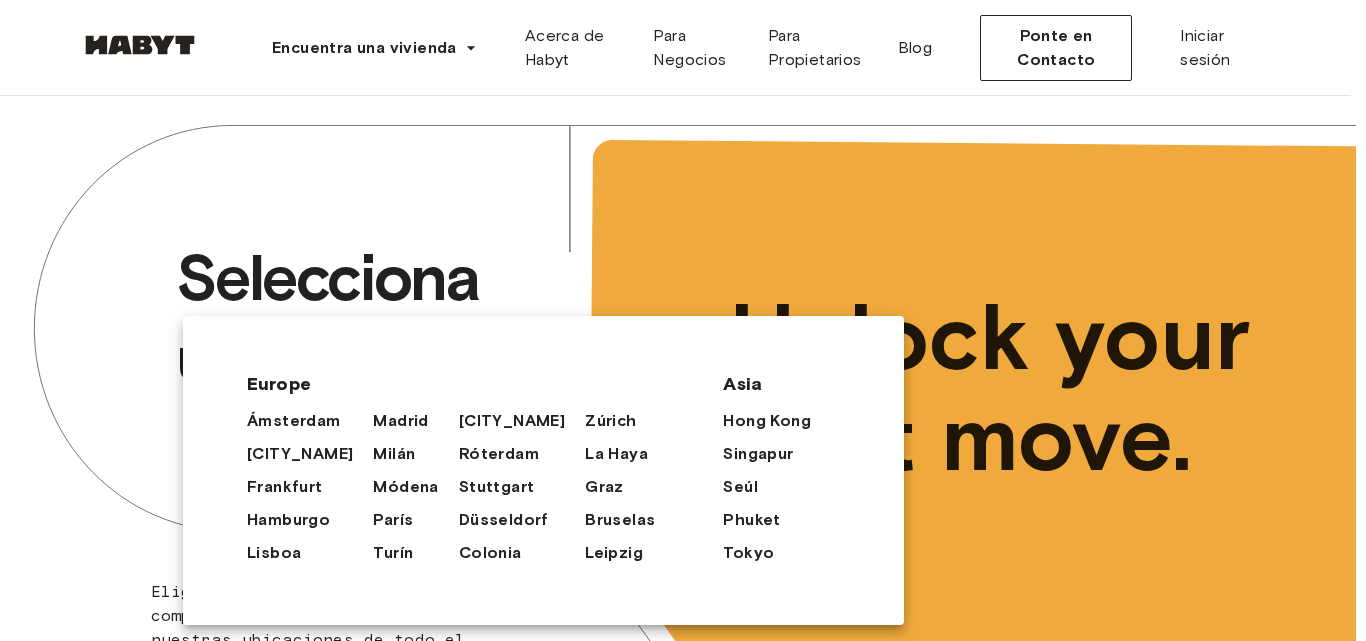 scroll, scrollTop: 0, scrollLeft: 0, axis: both 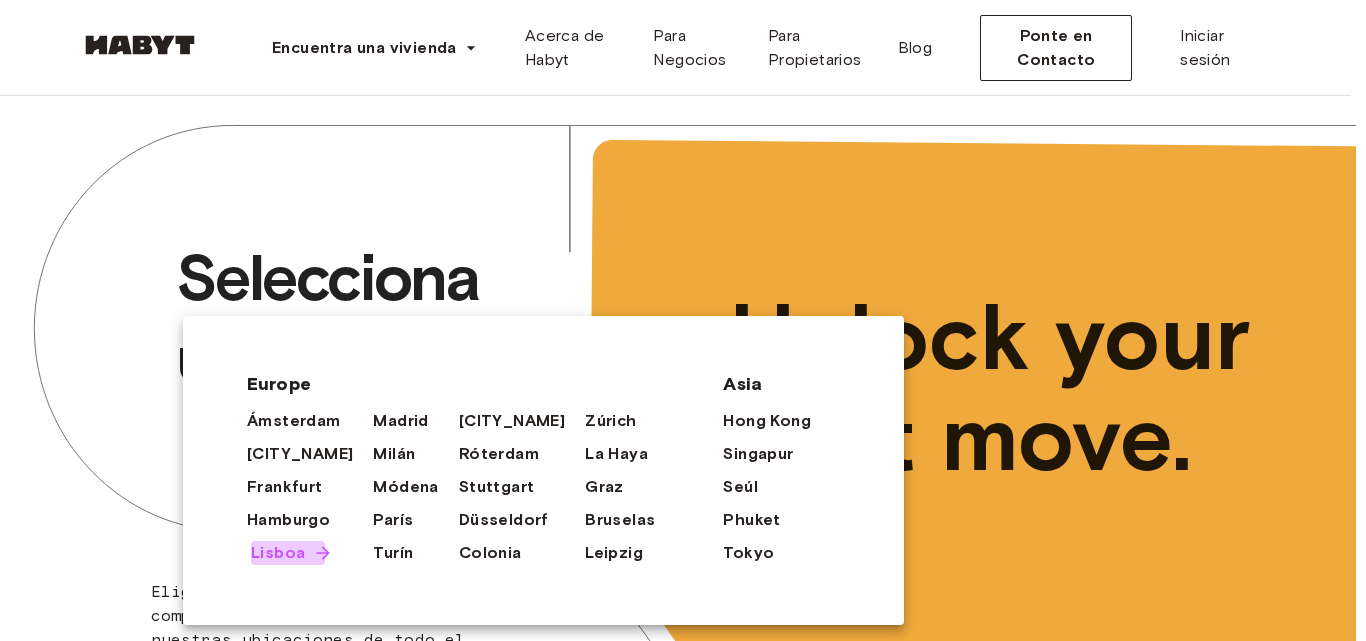 click on "Lisboa" at bounding box center (278, 553) 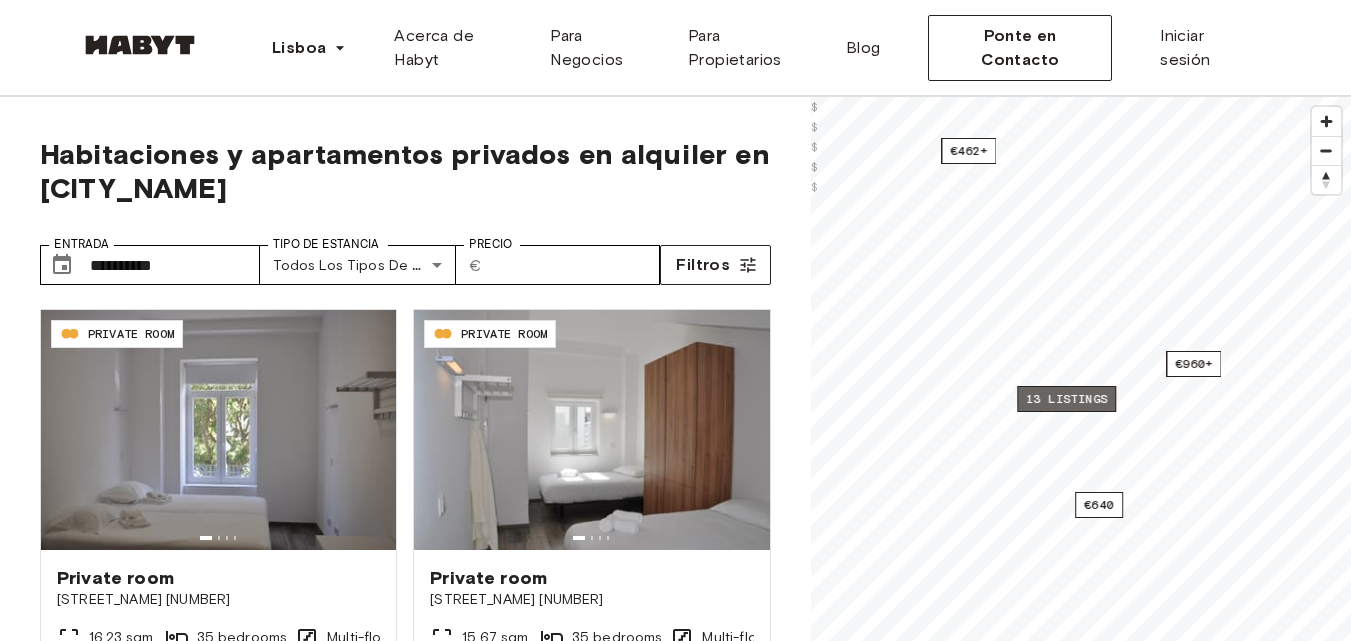 click on "13 listings" at bounding box center (1066, 399) 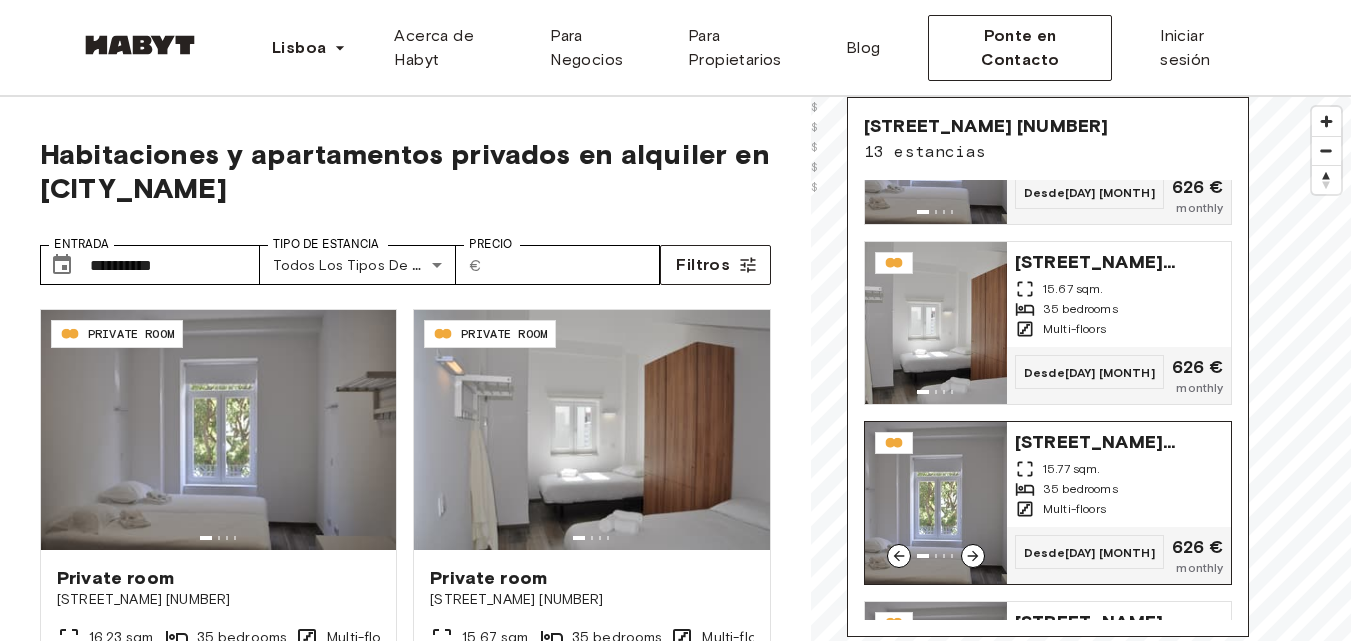 scroll, scrollTop: 0, scrollLeft: 0, axis: both 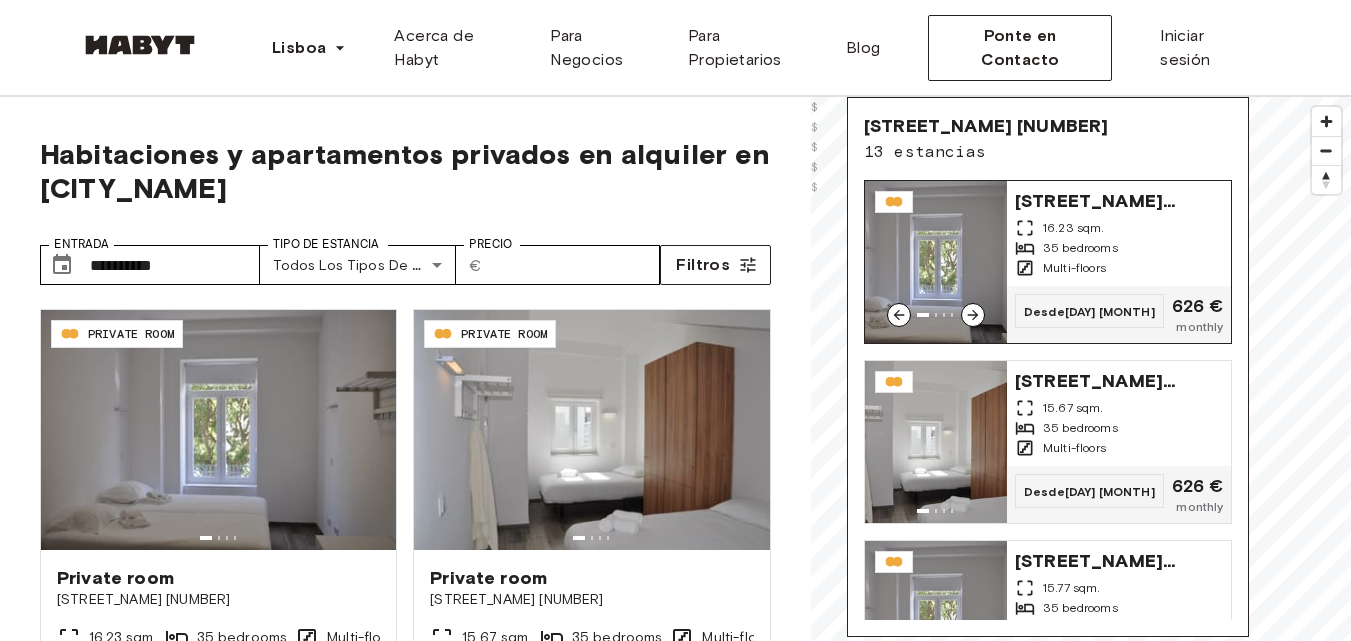click at bounding box center (936, 262) 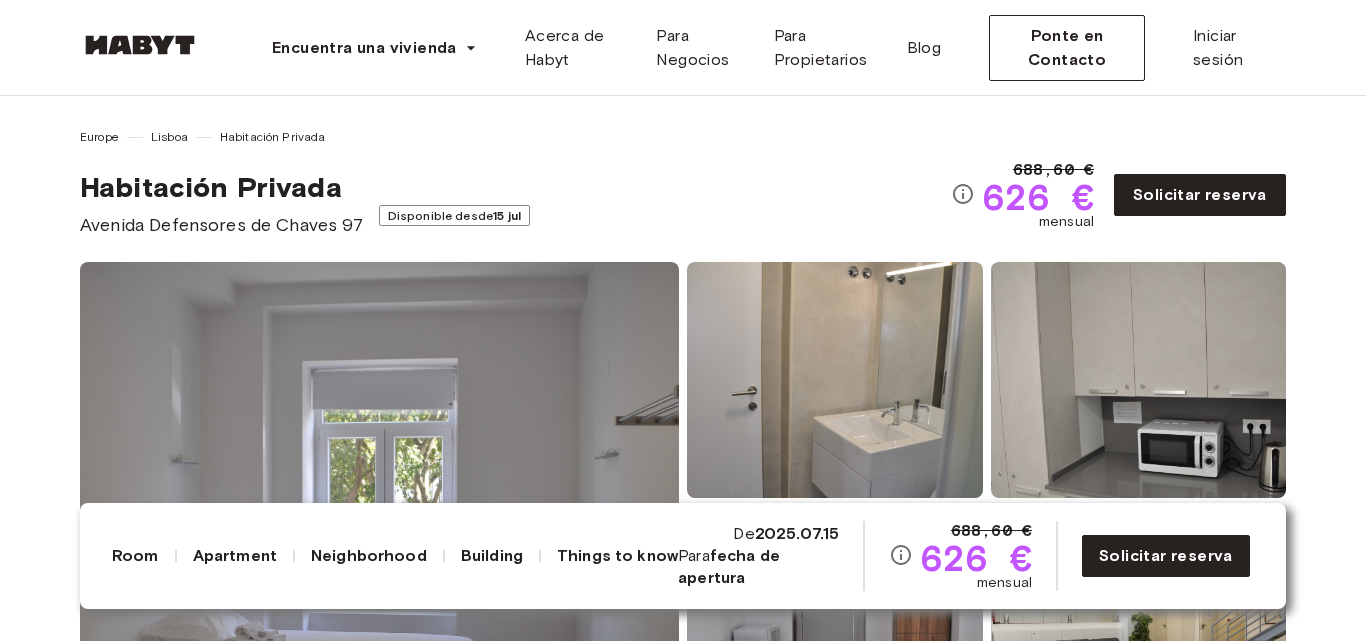 scroll, scrollTop: 0, scrollLeft: 0, axis: both 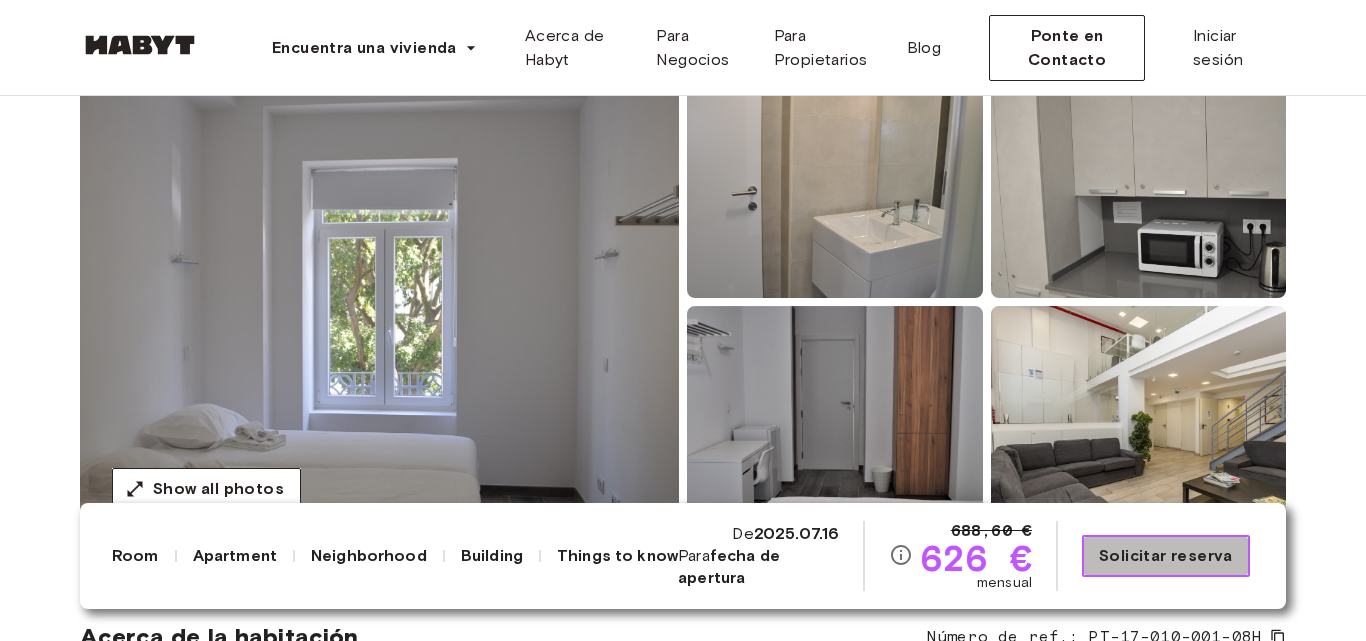 click on "Solicitar reserva" at bounding box center (1166, 556) 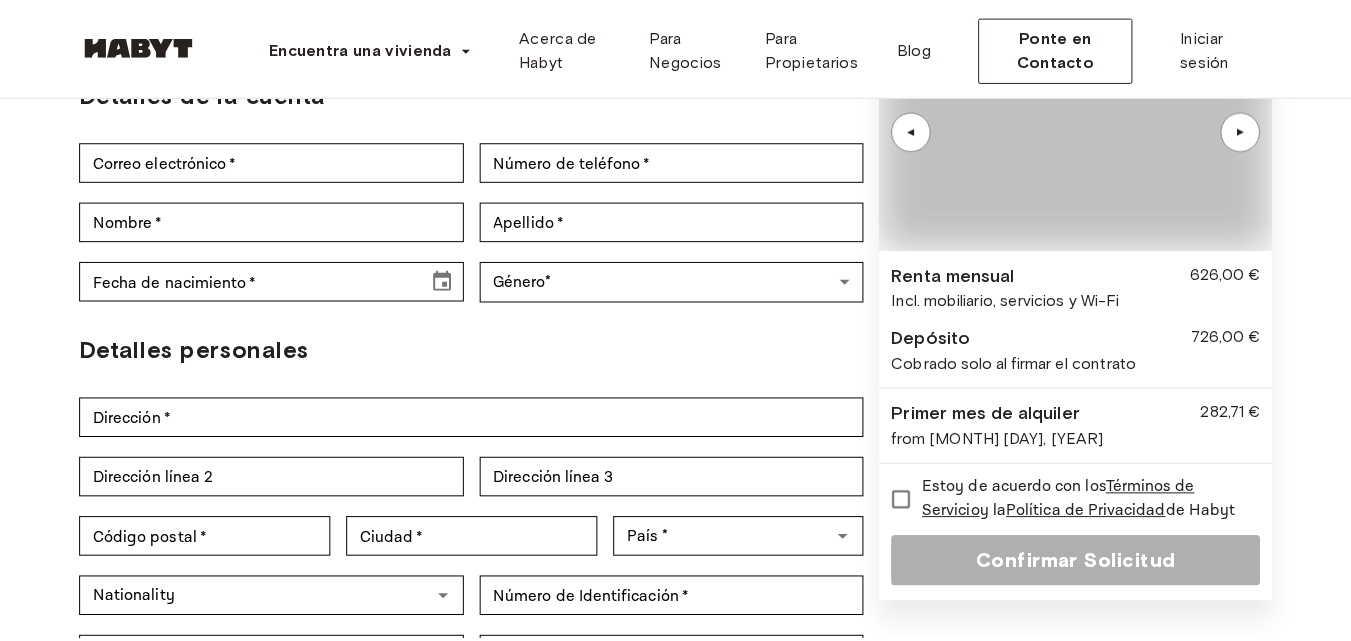 scroll, scrollTop: 0, scrollLeft: 0, axis: both 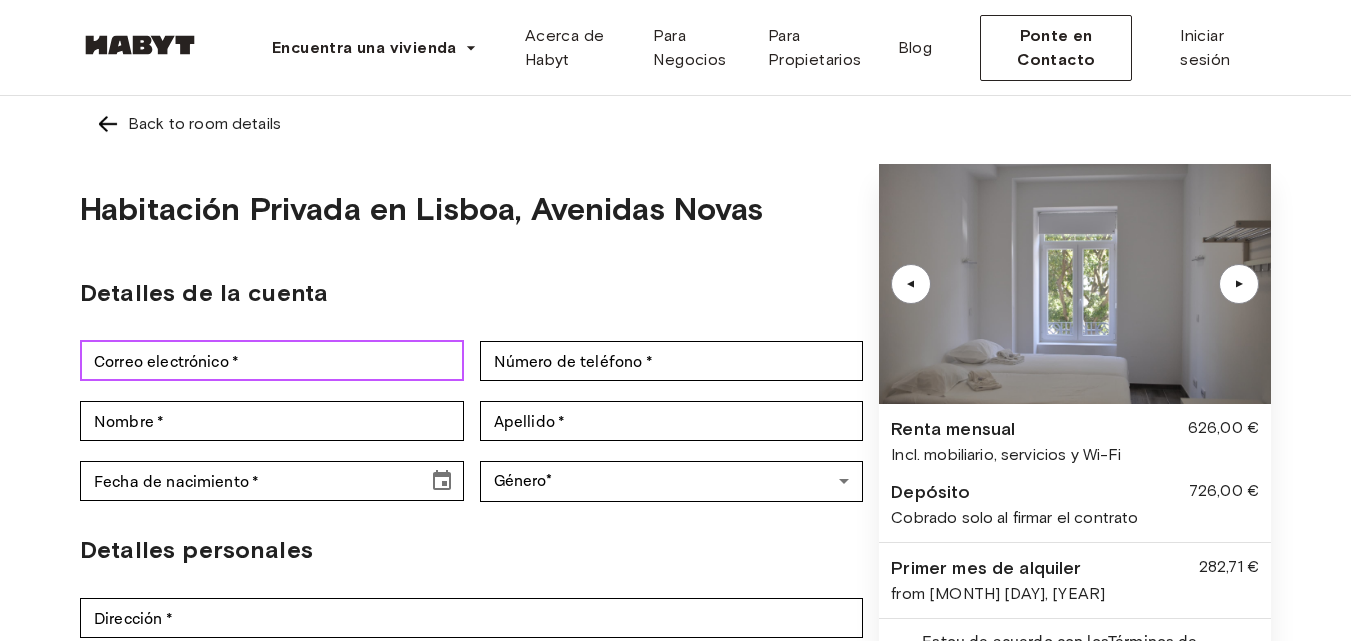 click on "Correo electrónico   *" at bounding box center (272, 361) 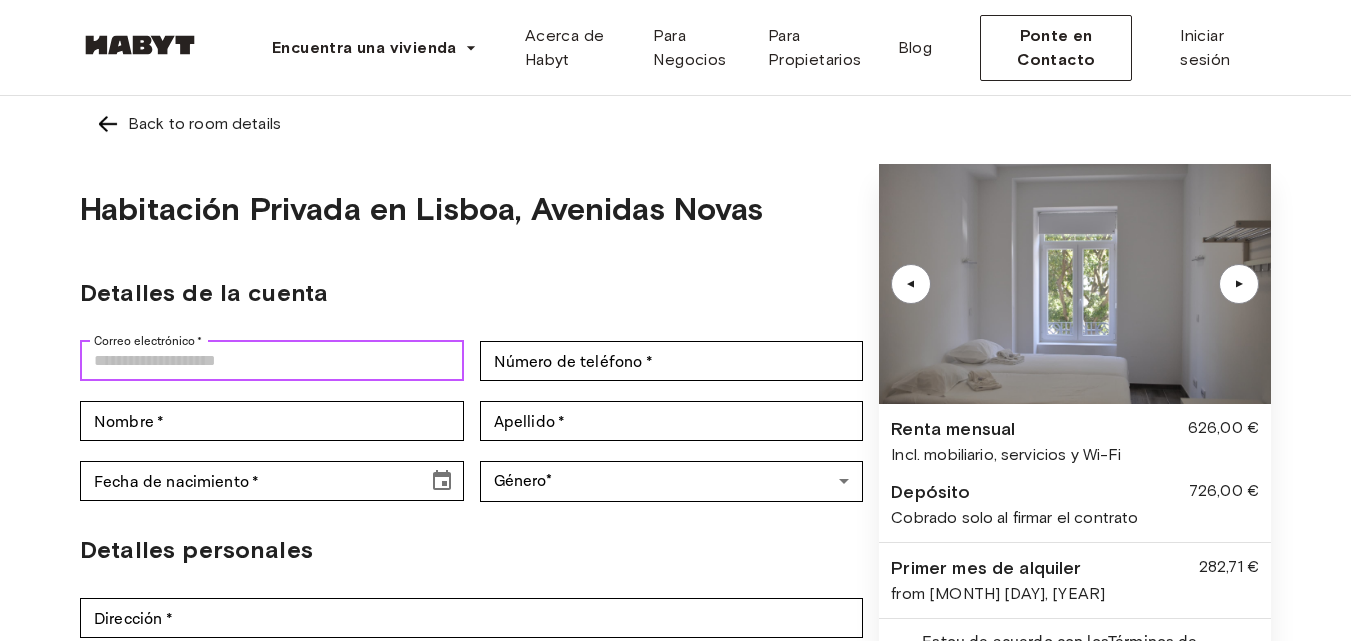 type on "**********" 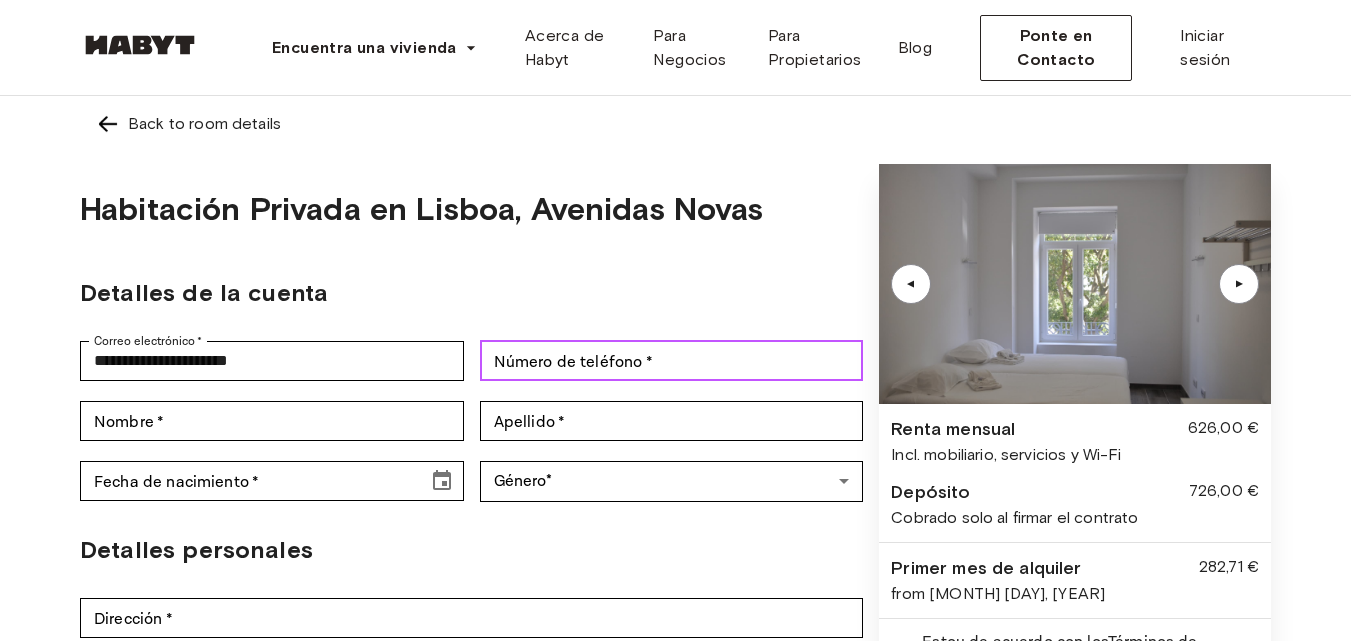 type on "*********" 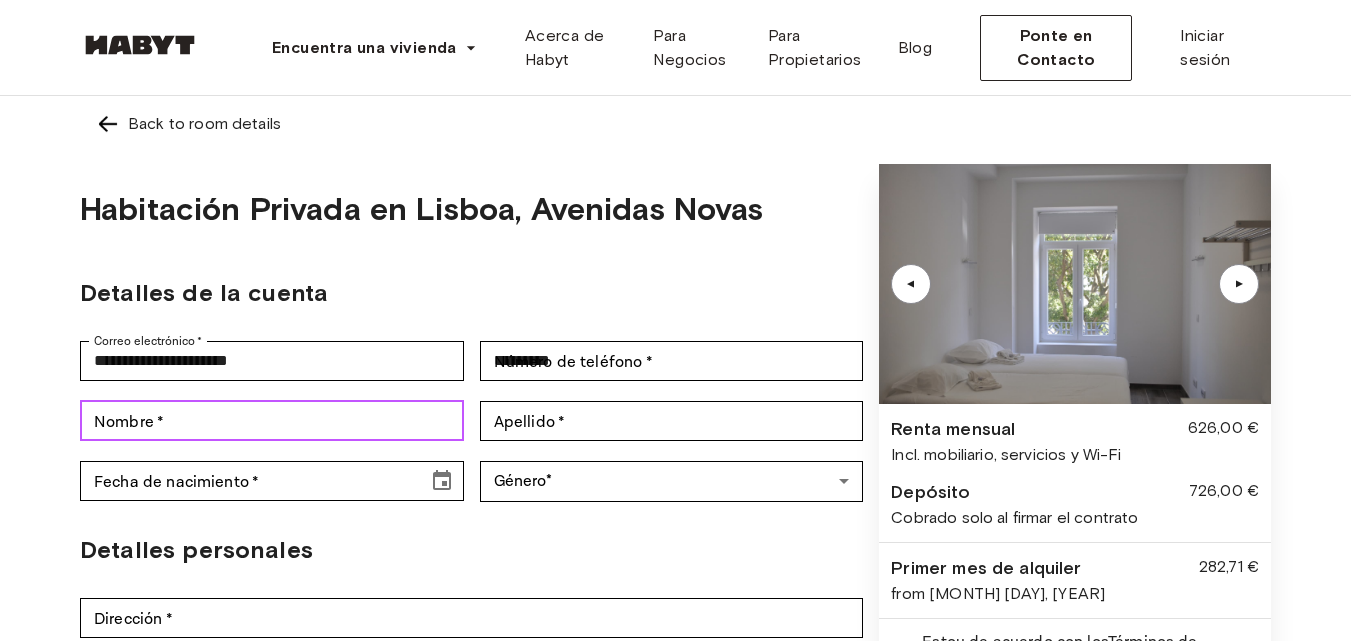 type on "**********" 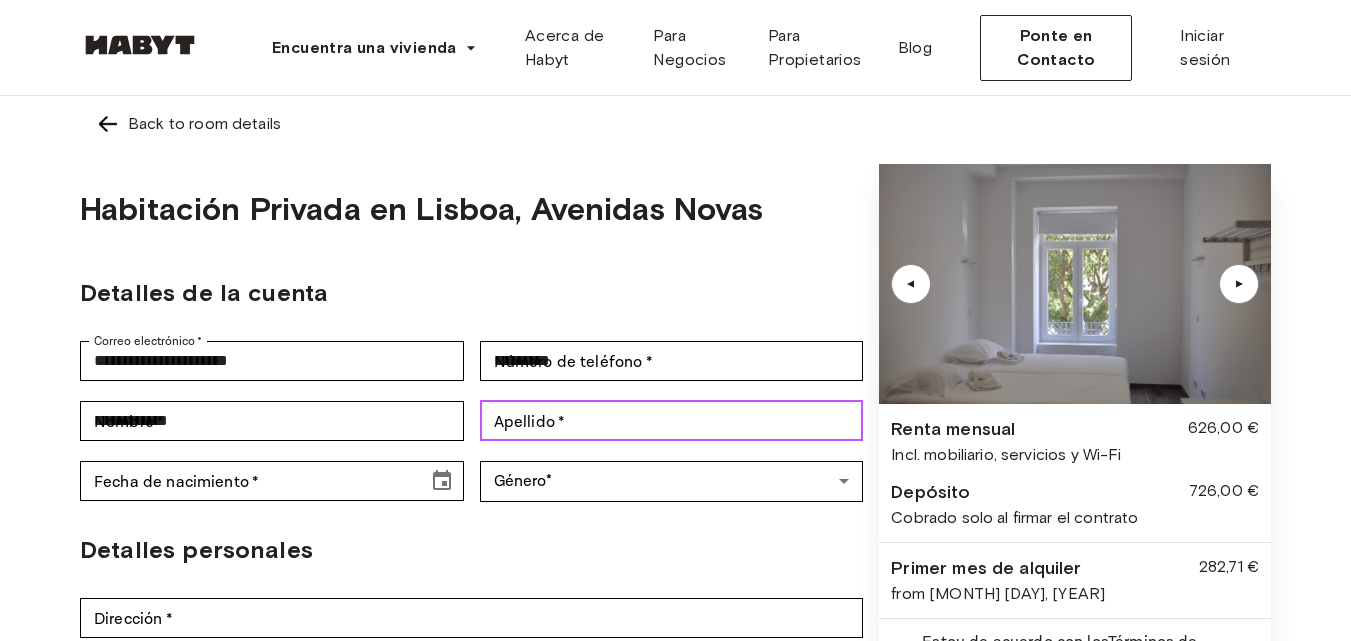 type on "**********" 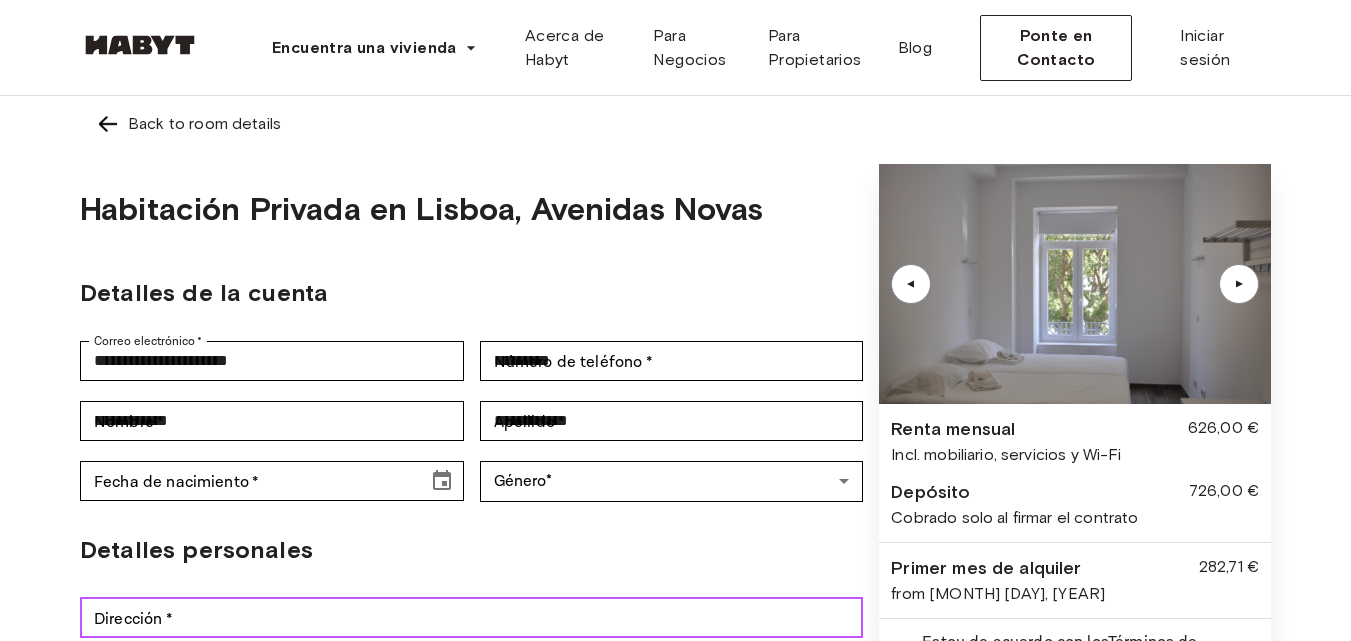 type on "**********" 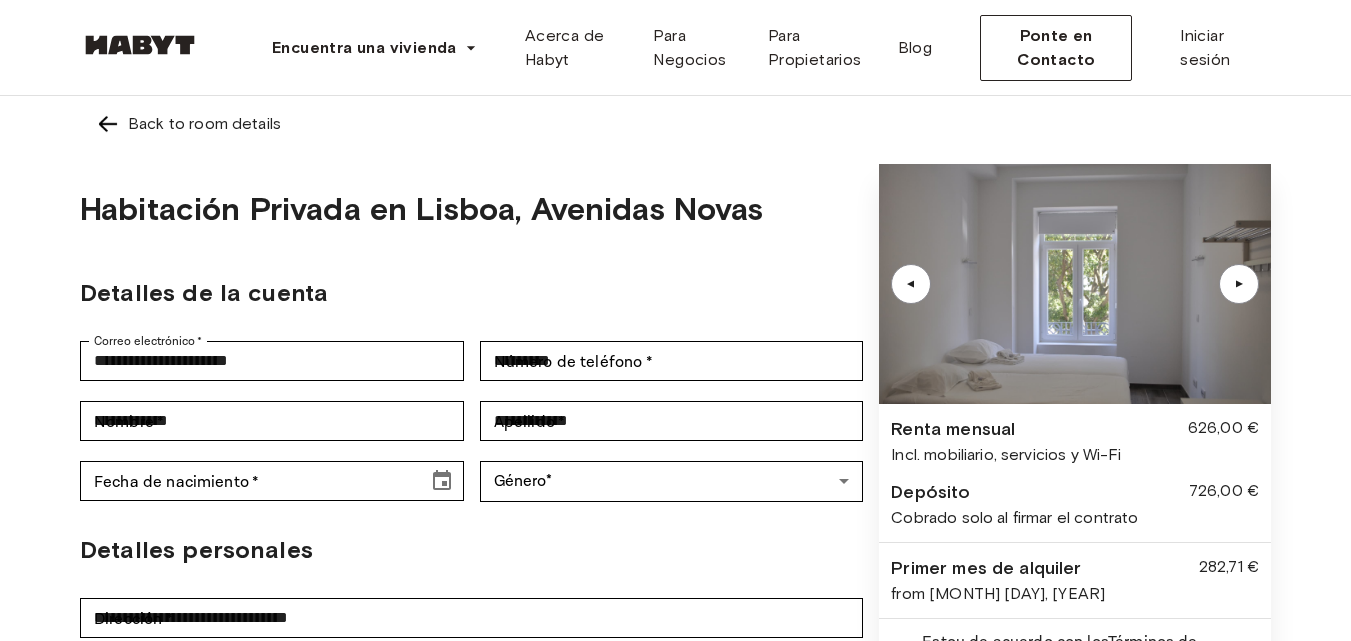 type on "*****" 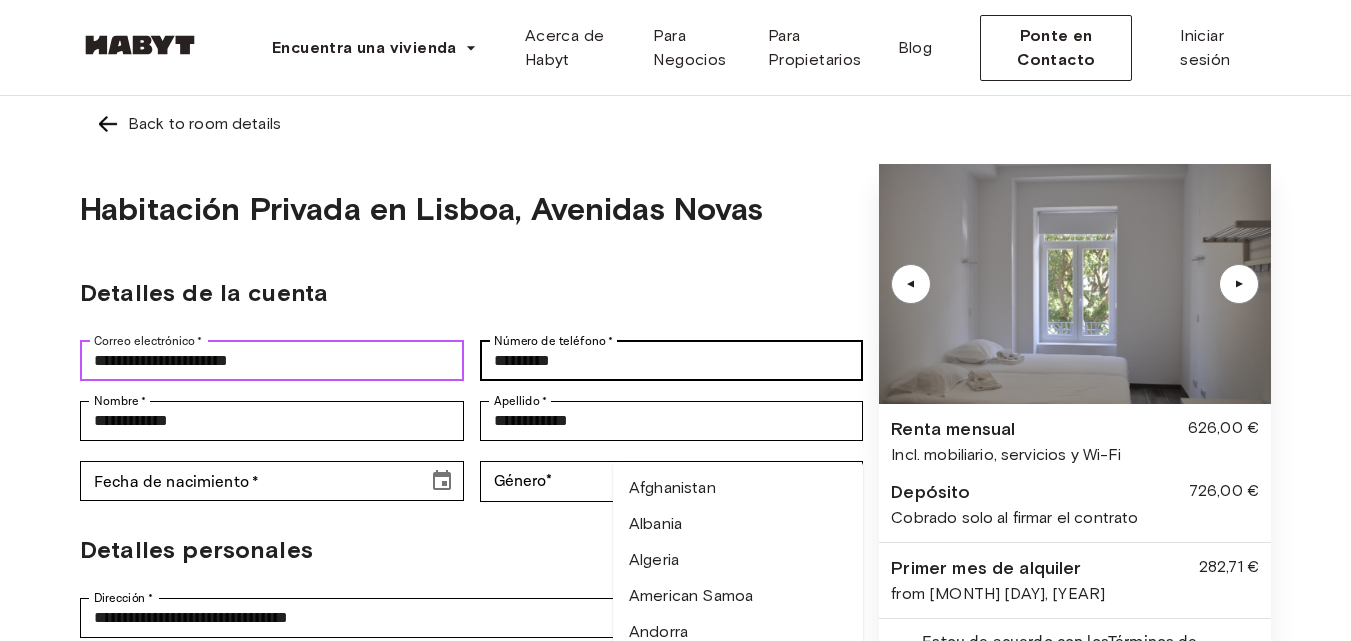 type 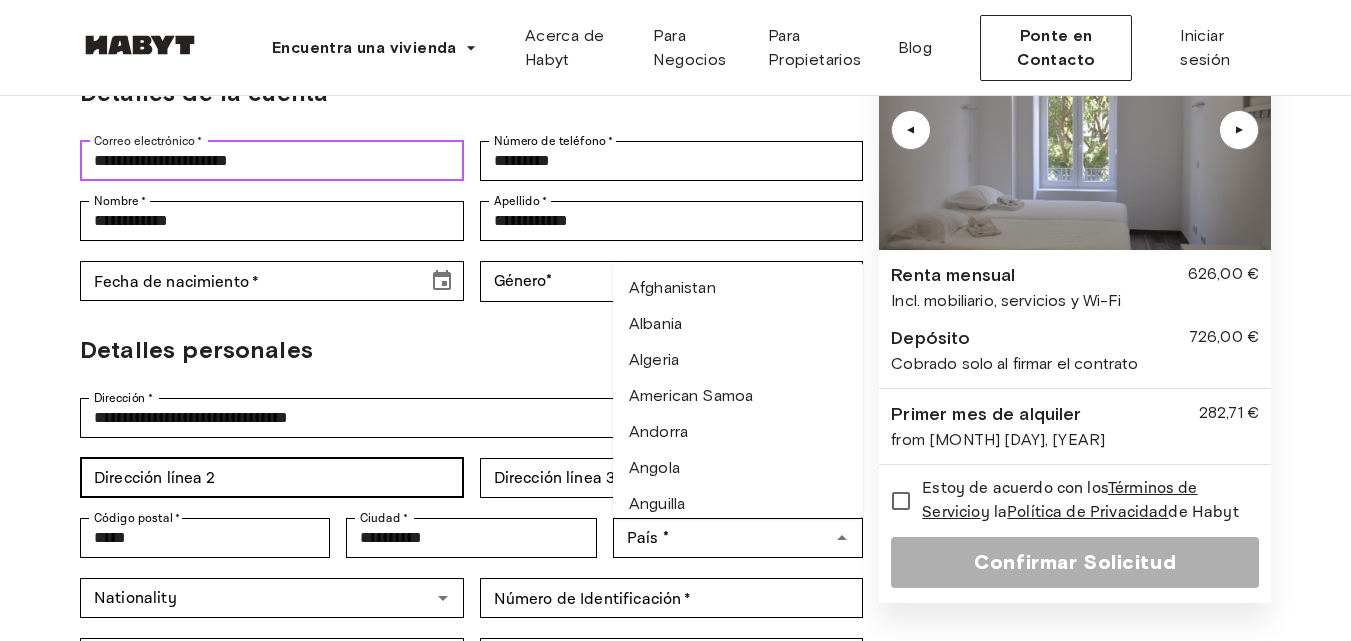 scroll, scrollTop: 100, scrollLeft: 0, axis: vertical 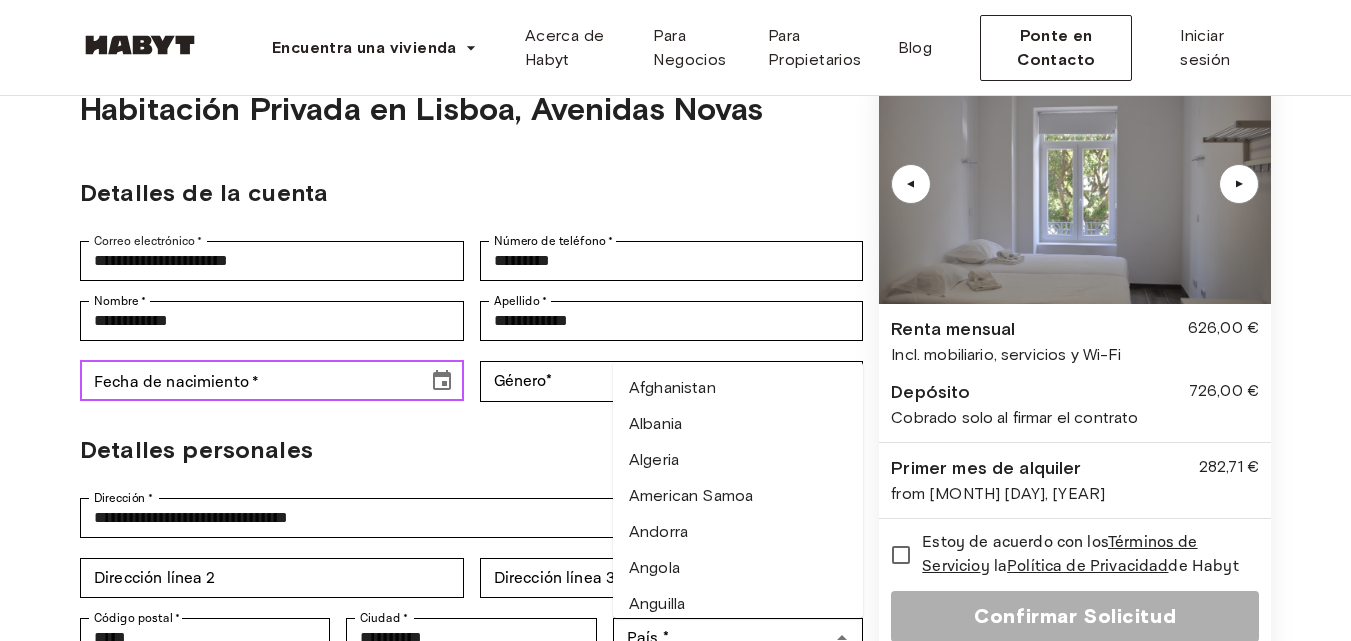 click 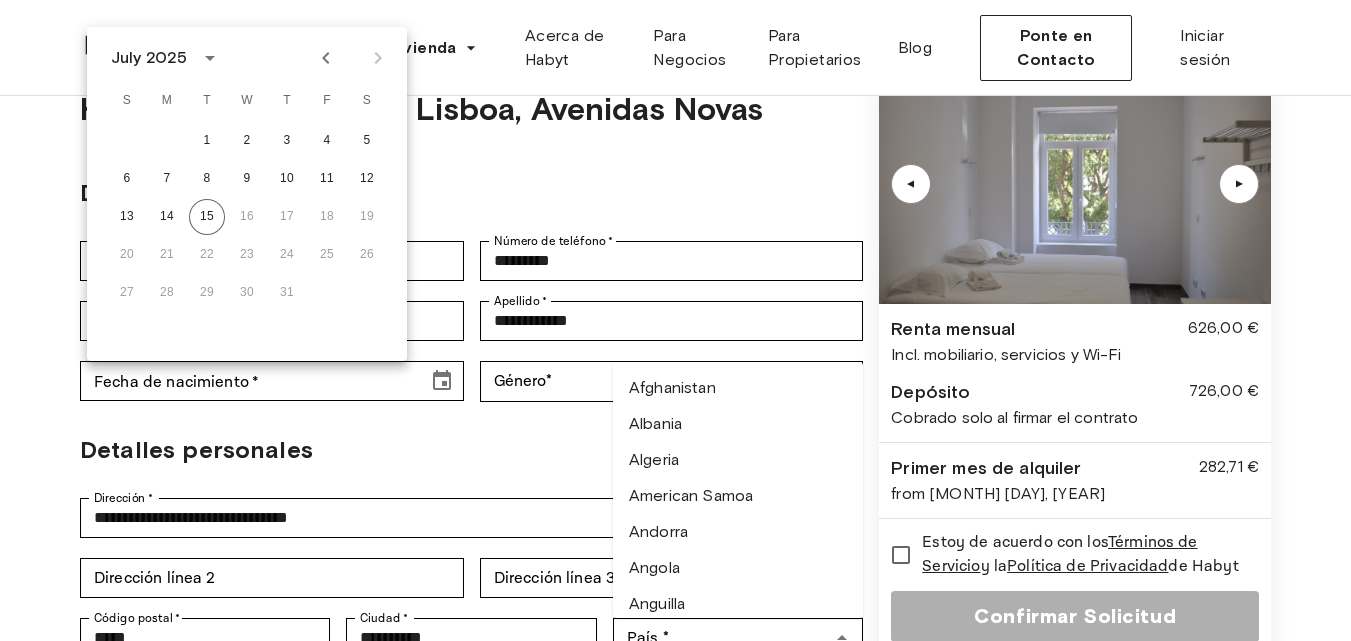 click on "Detalles de la cuenta" at bounding box center [471, 193] 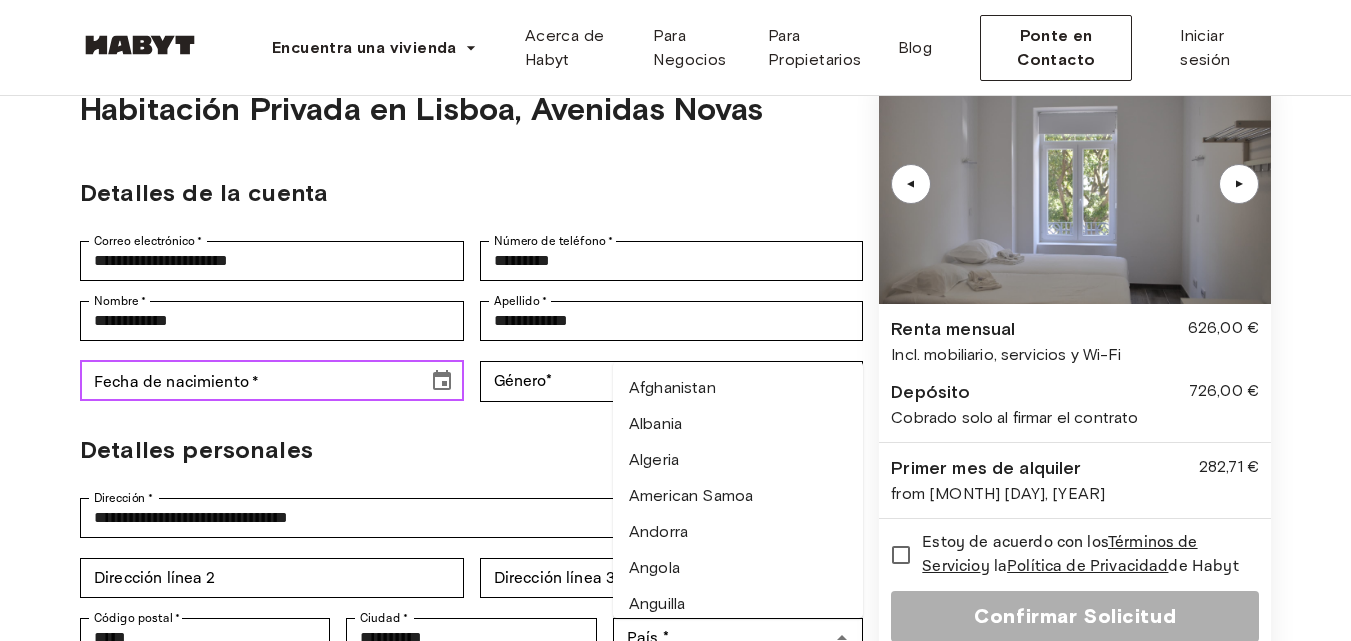 click 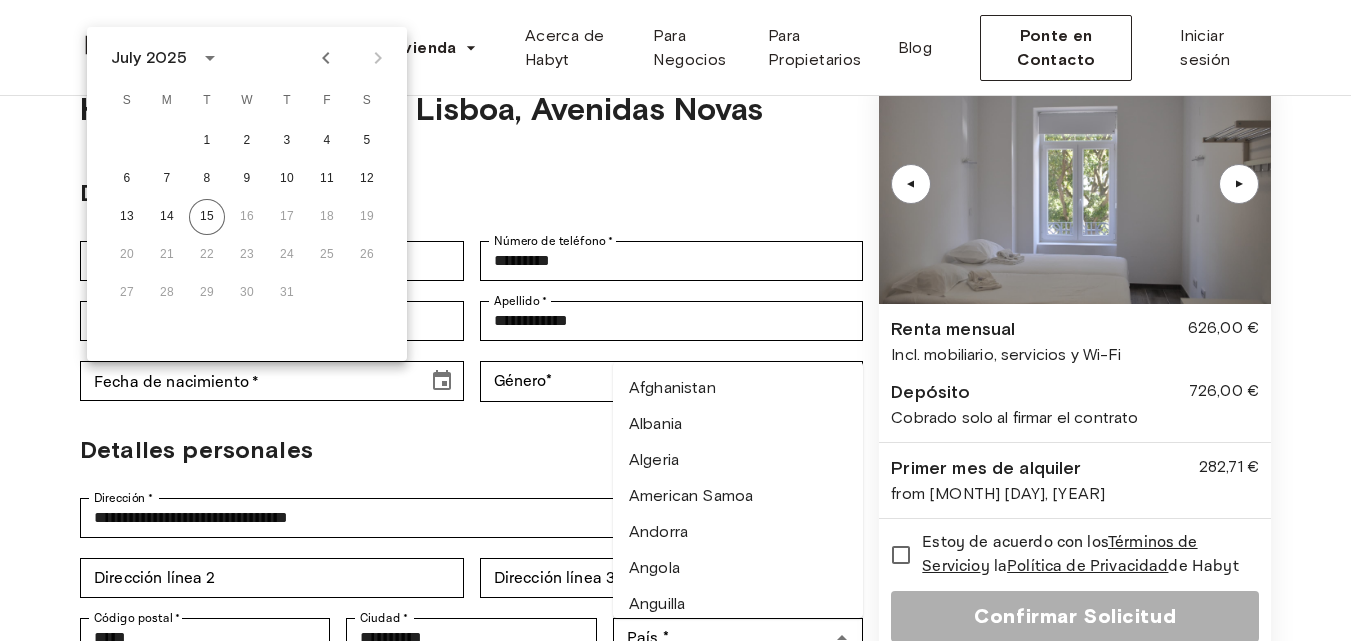 click on "July 2025" at bounding box center [149, 58] 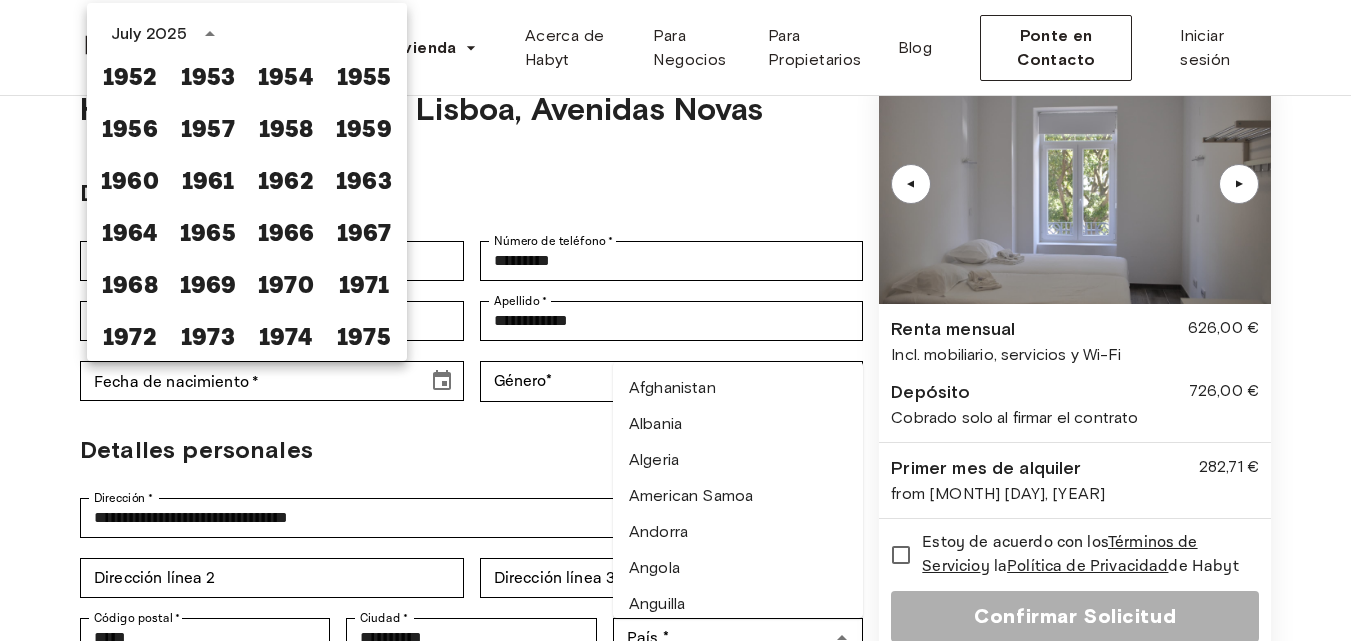 scroll, scrollTop: 687, scrollLeft: 0, axis: vertical 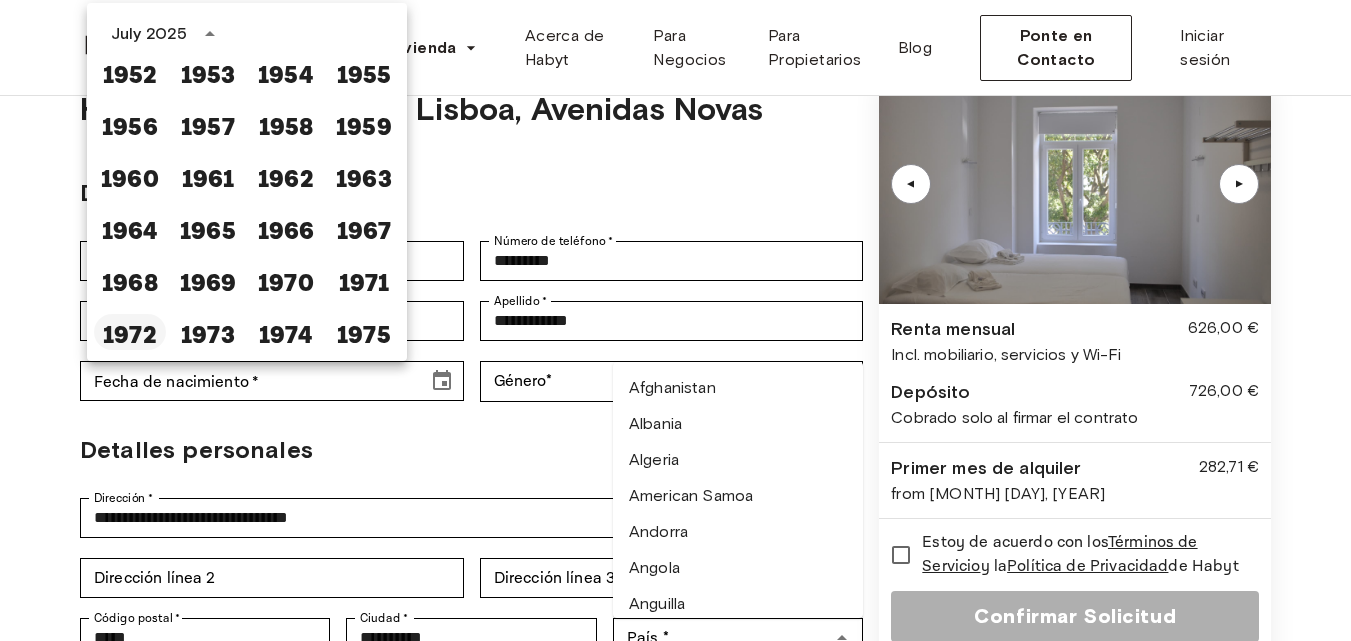 click on "1972" at bounding box center [130, 332] 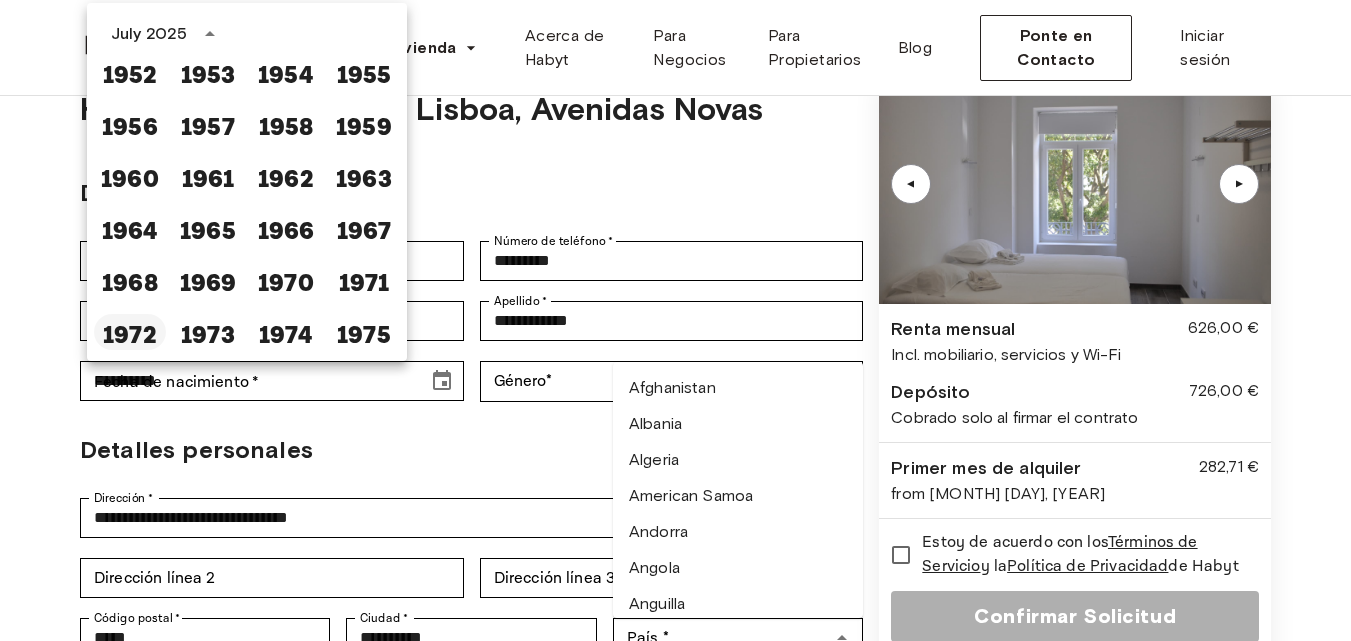 scroll, scrollTop: 0, scrollLeft: 0, axis: both 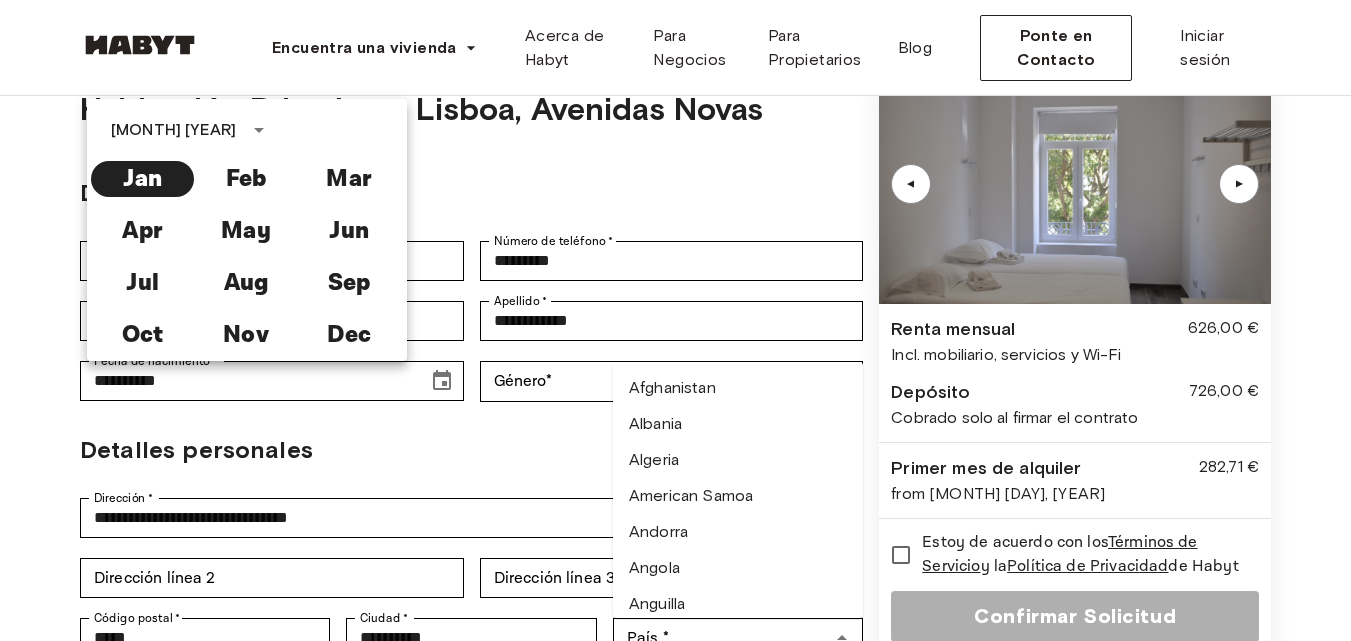 click 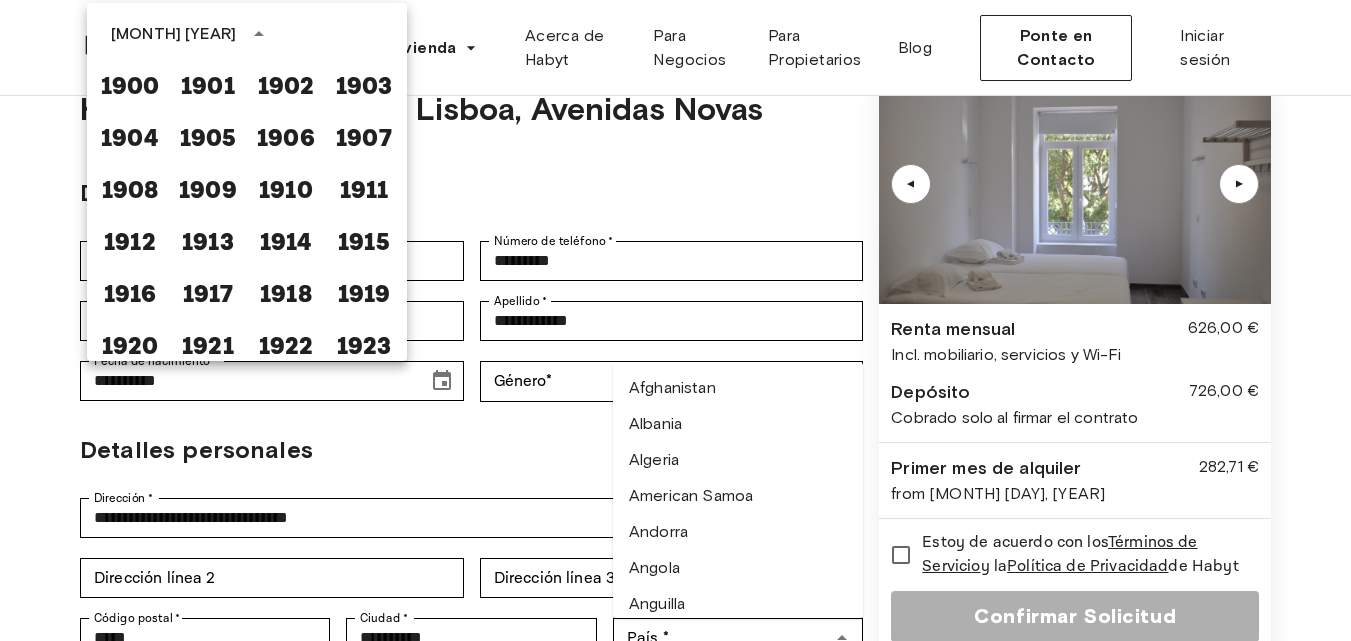 scroll, scrollTop: 810, scrollLeft: 0, axis: vertical 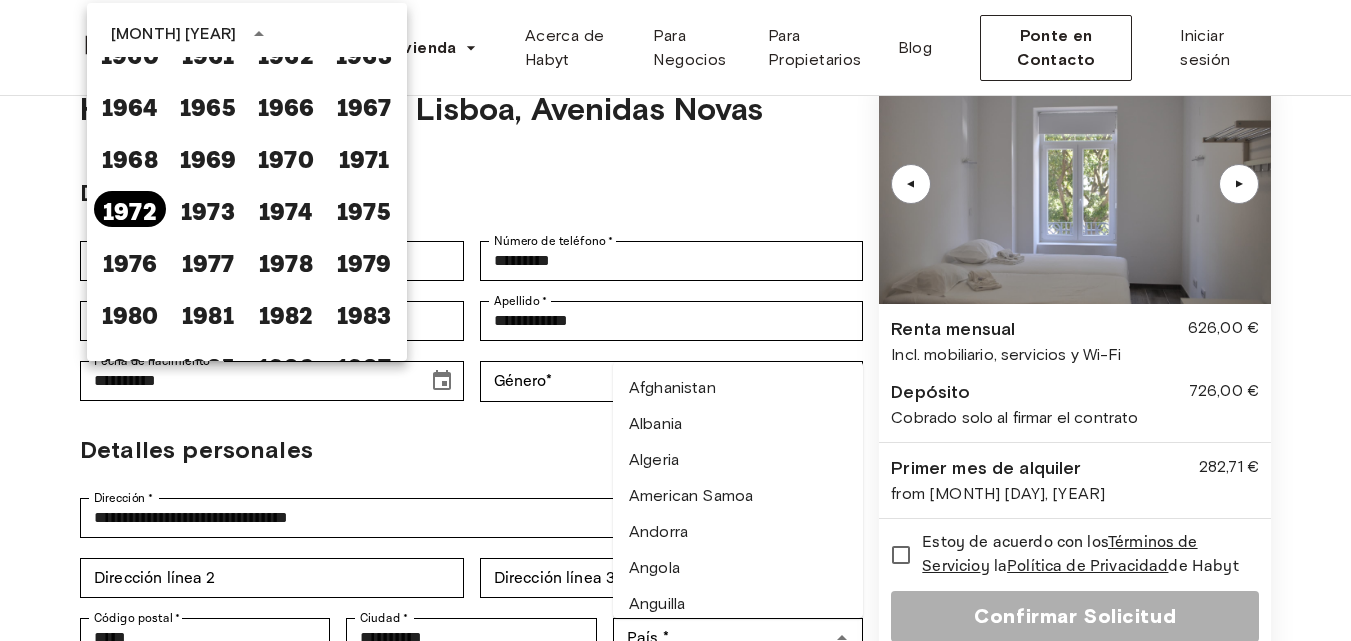 click on "1972" at bounding box center (130, 209) 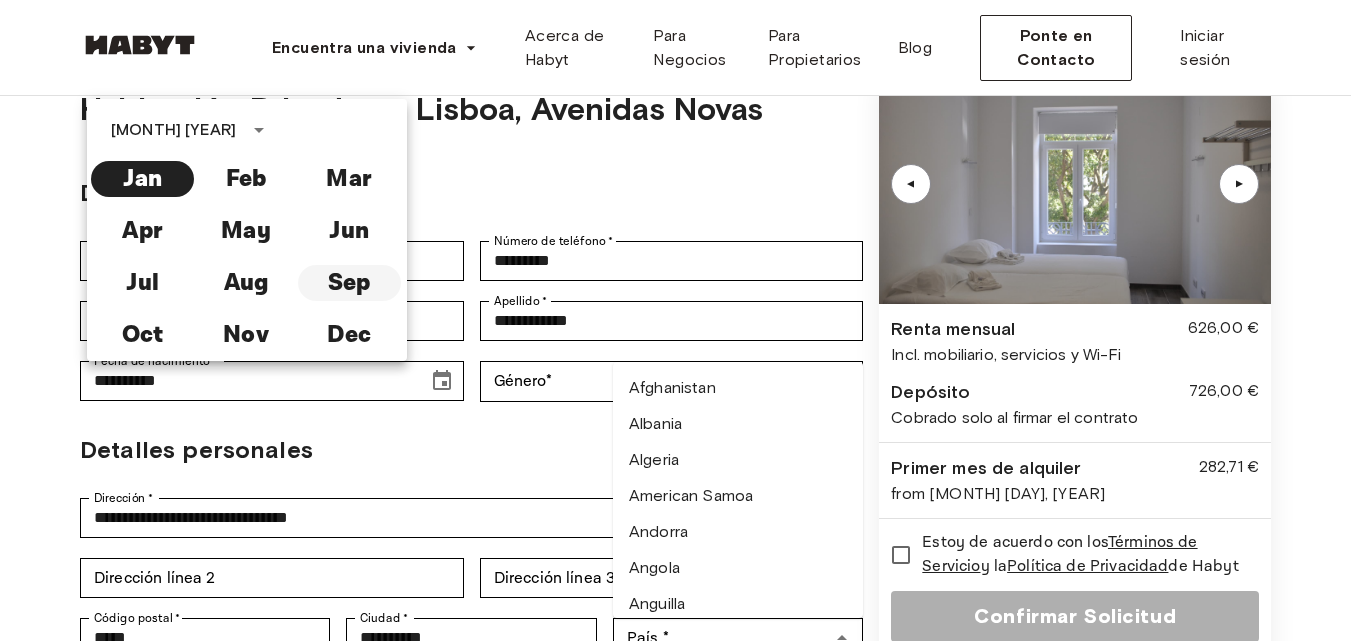 click on "Sep" at bounding box center [349, 283] 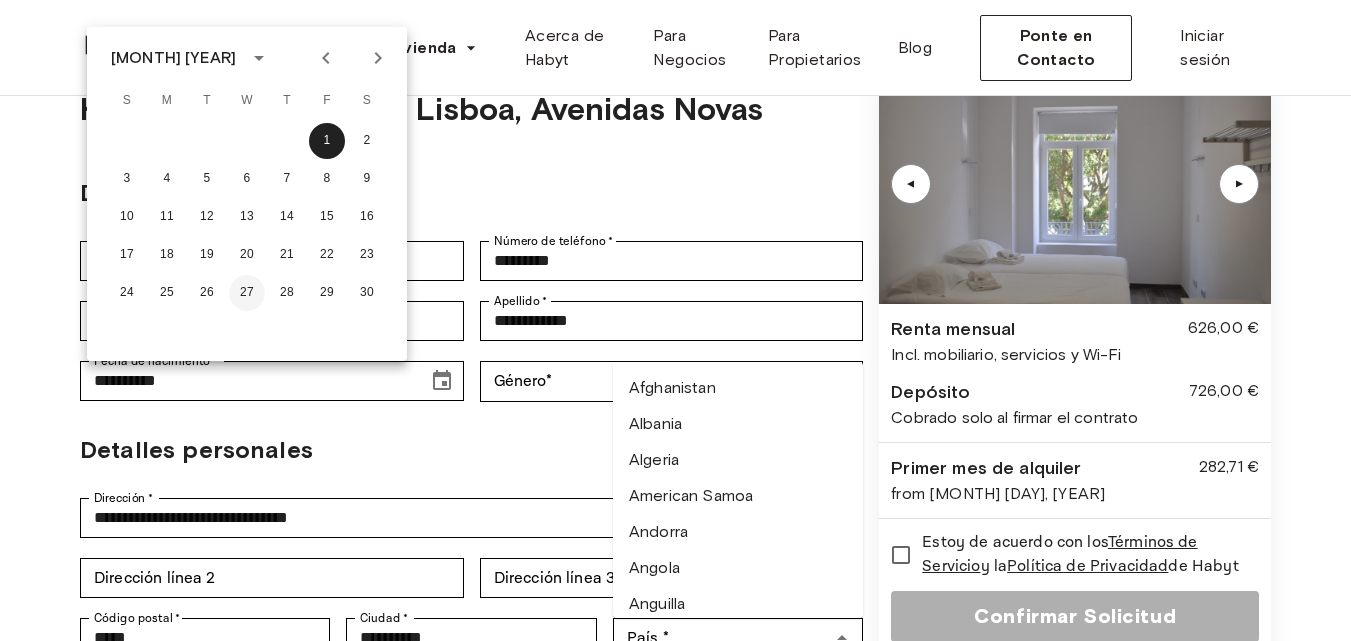 click on "27" at bounding box center (247, 293) 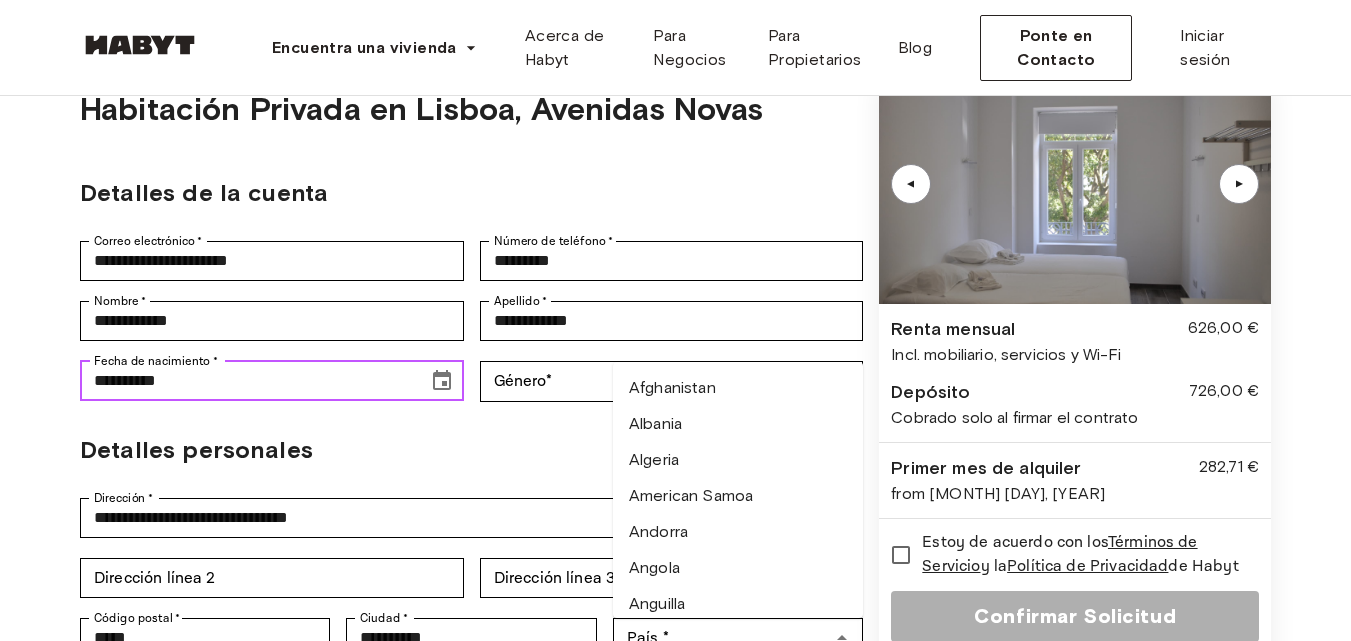type on "**********" 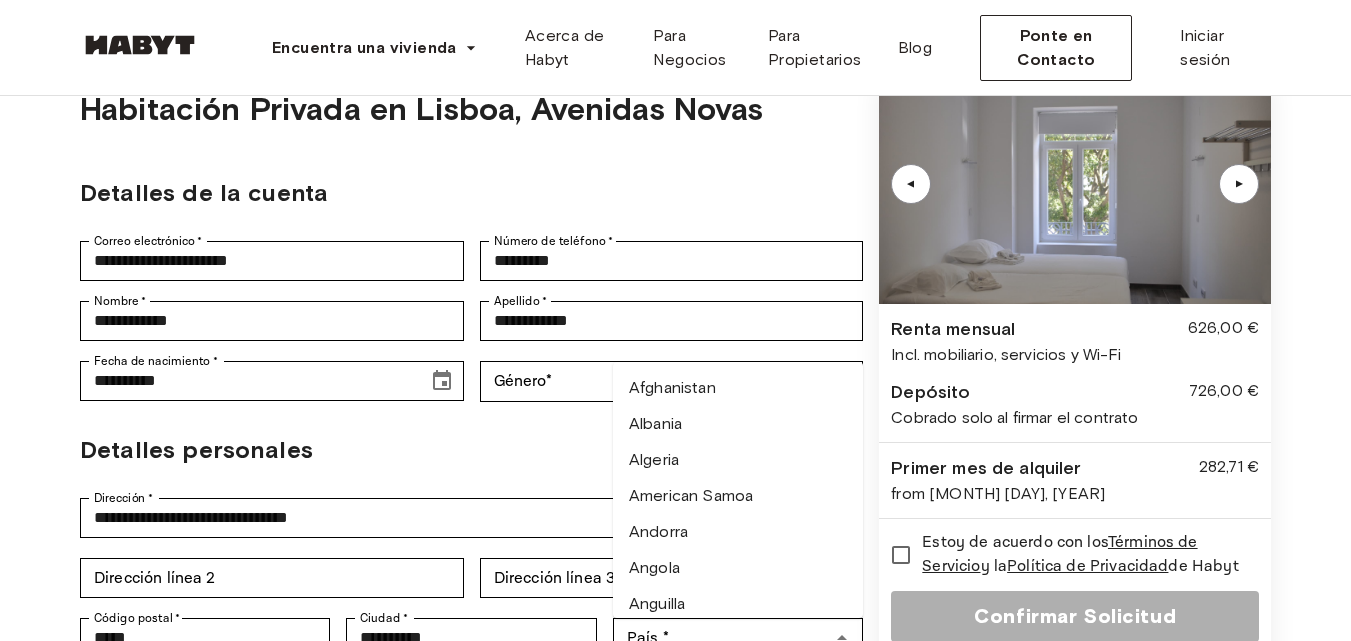 click on "Detalles personales" at bounding box center (471, 450) 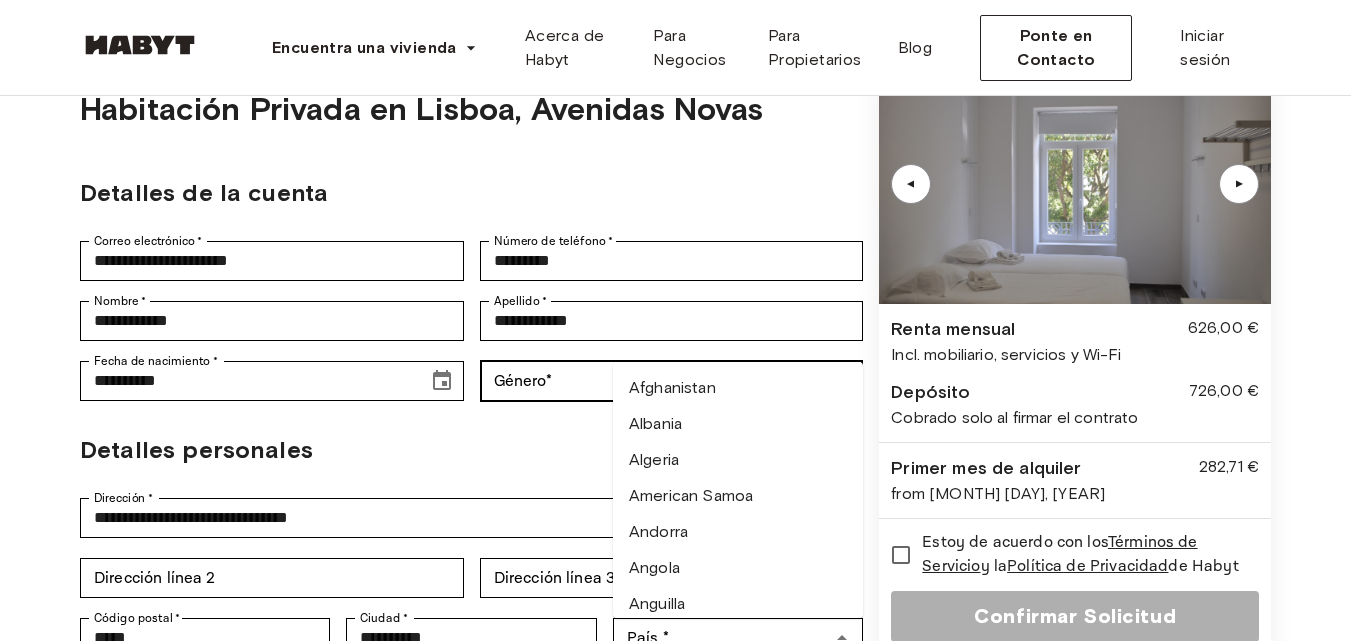 click on "**********" at bounding box center (675, 813) 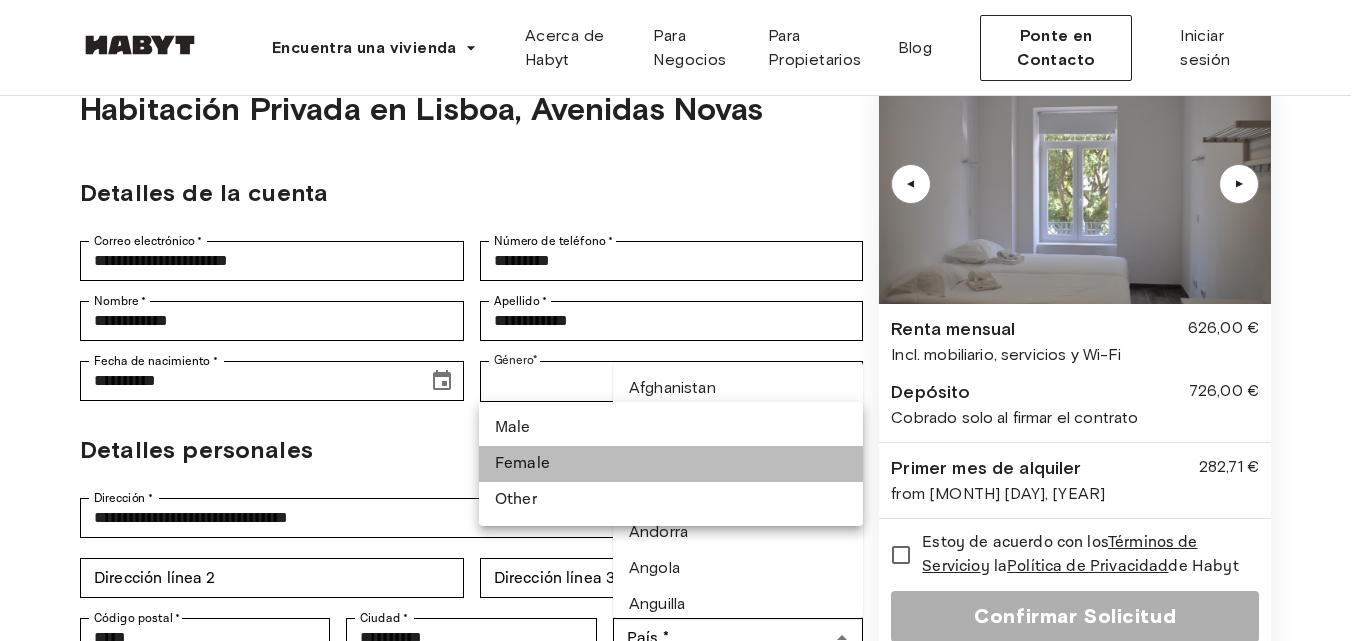 drag, startPoint x: 531, startPoint y: 453, endPoint x: 409, endPoint y: 414, distance: 128.082 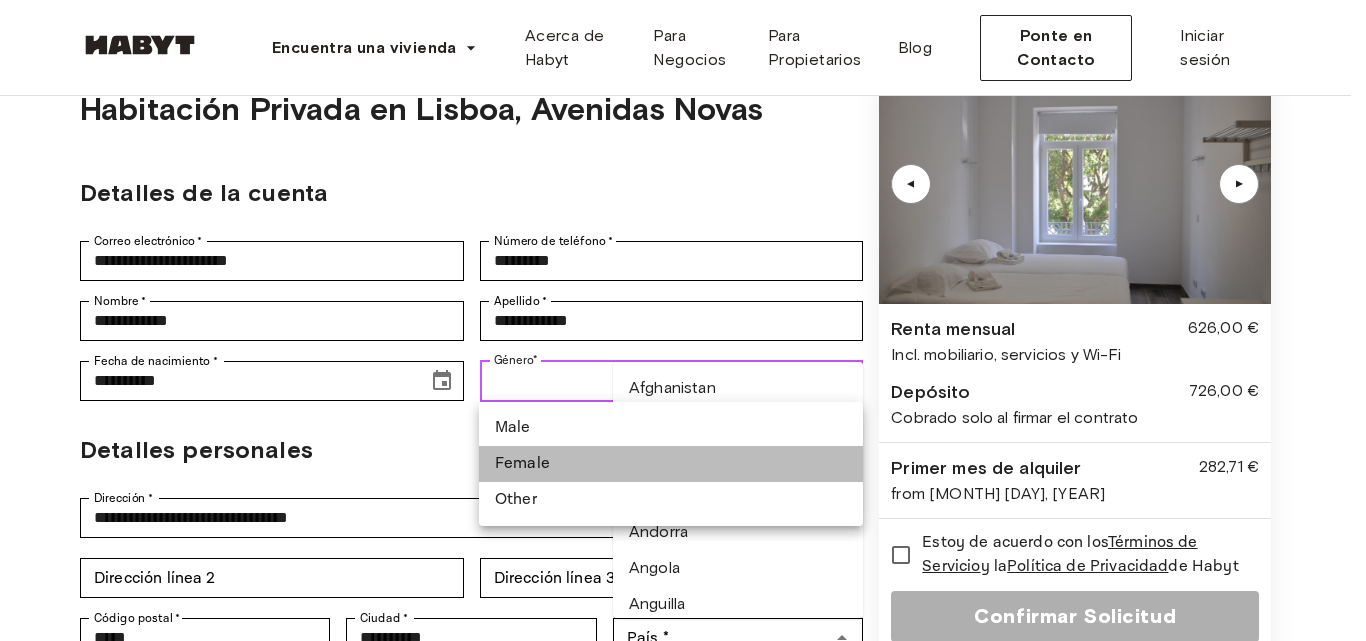 type on "******" 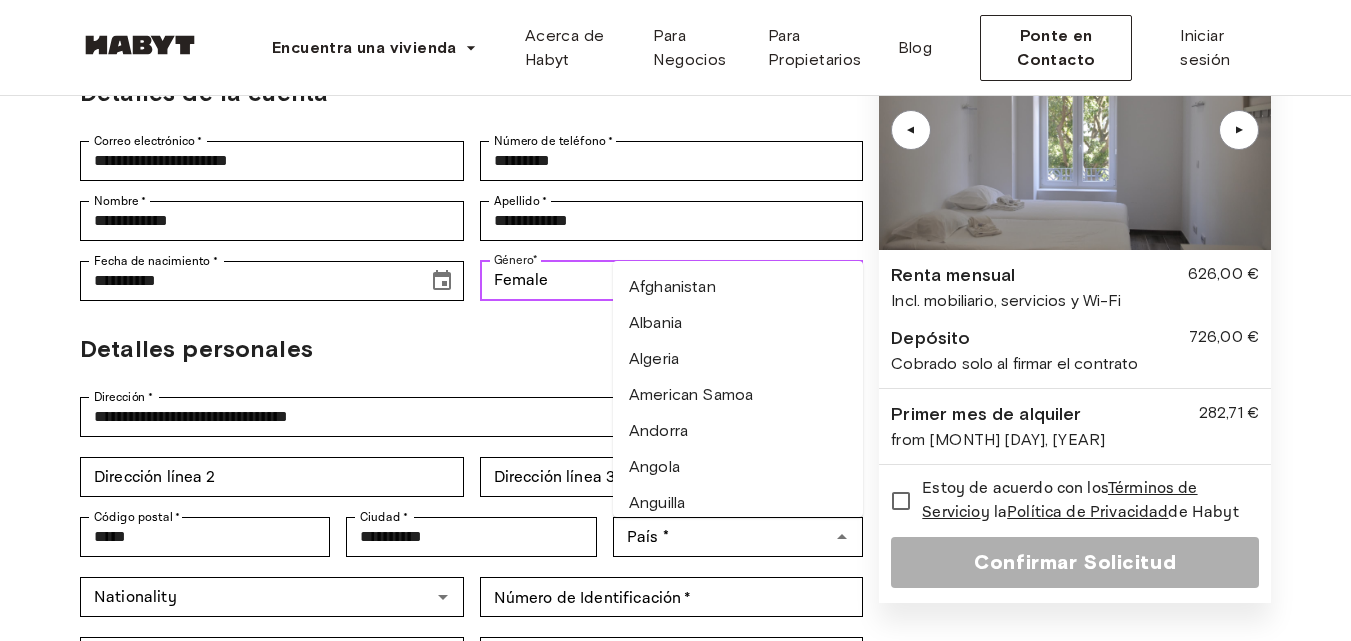 scroll, scrollTop: 300, scrollLeft: 0, axis: vertical 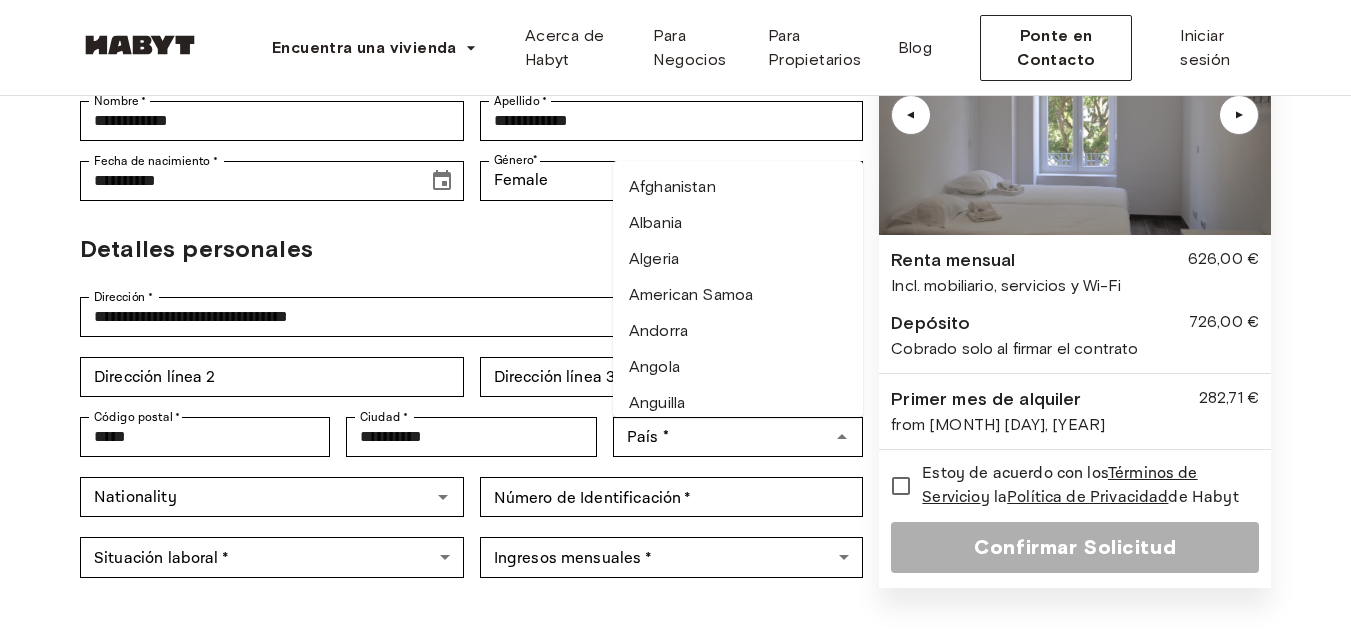 click on "Detalles personales" at bounding box center [471, 249] 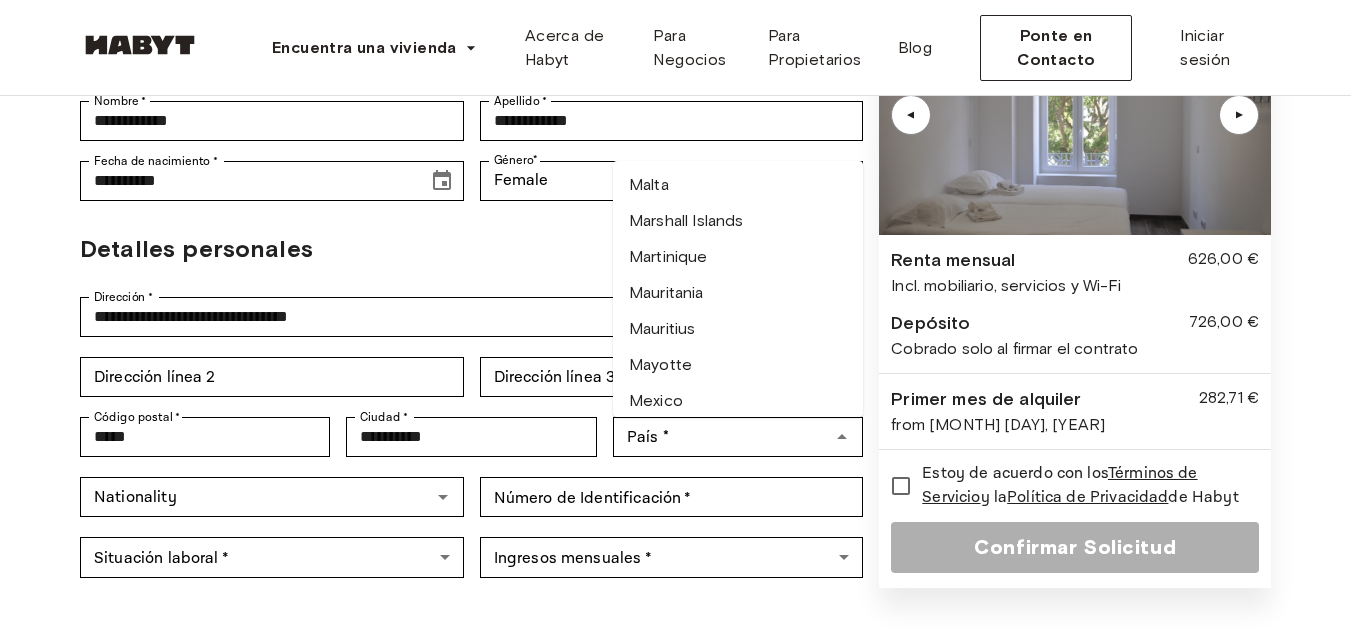 scroll, scrollTop: 4900, scrollLeft: 0, axis: vertical 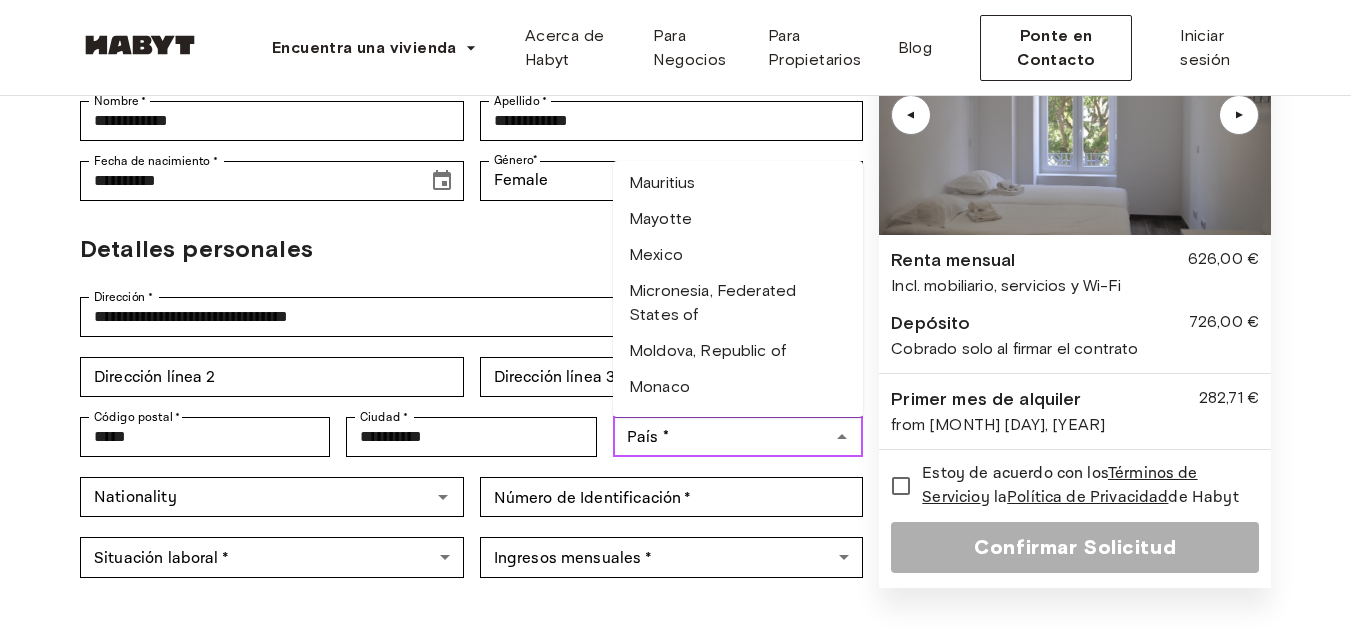 click on "País *" at bounding box center [721, 437] 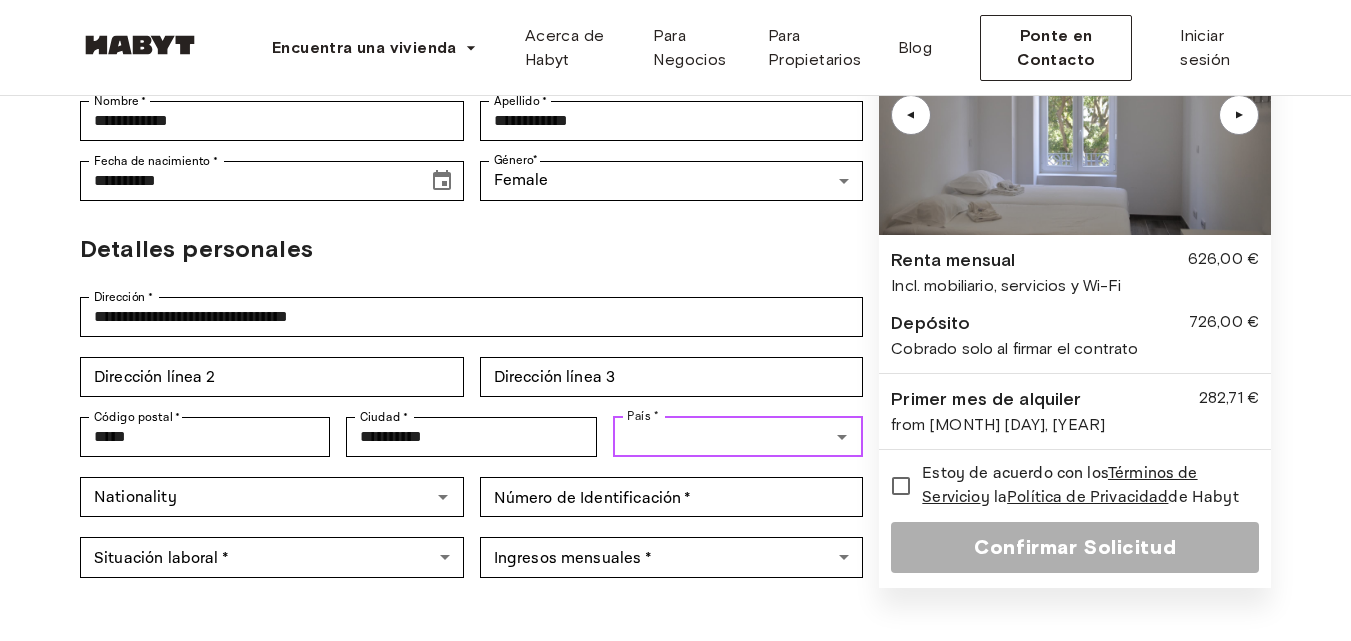 type on "******" 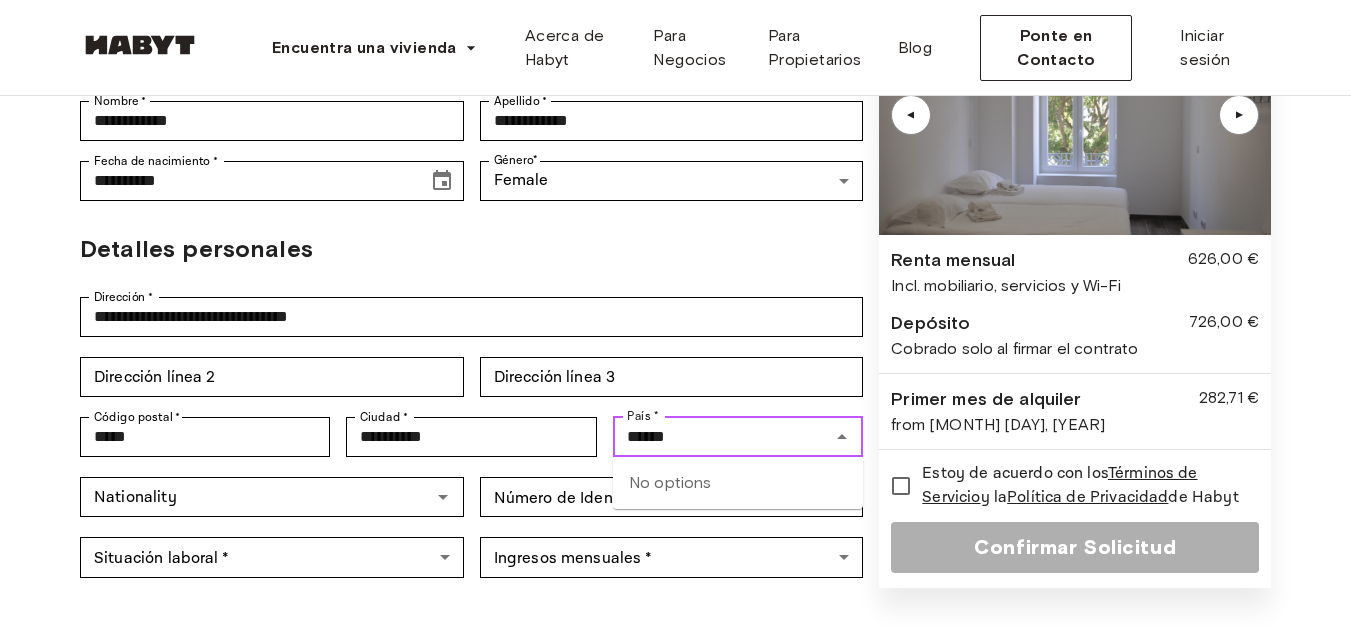 click 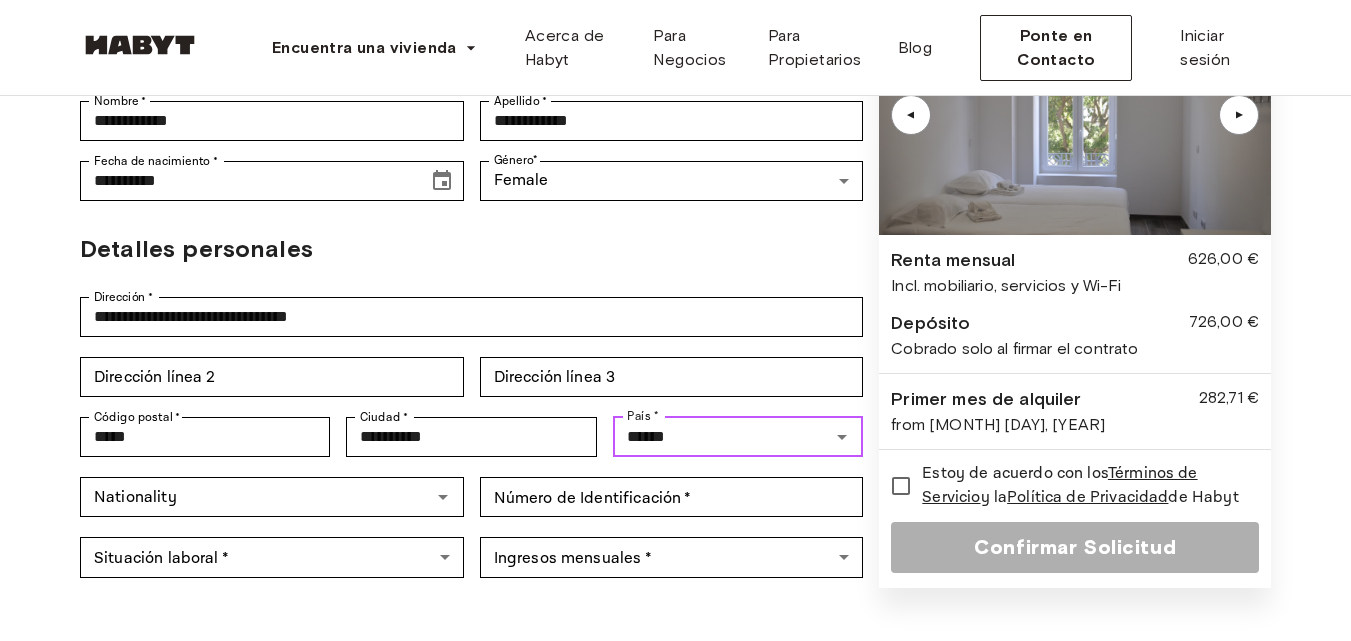 click on "******" at bounding box center [721, 437] 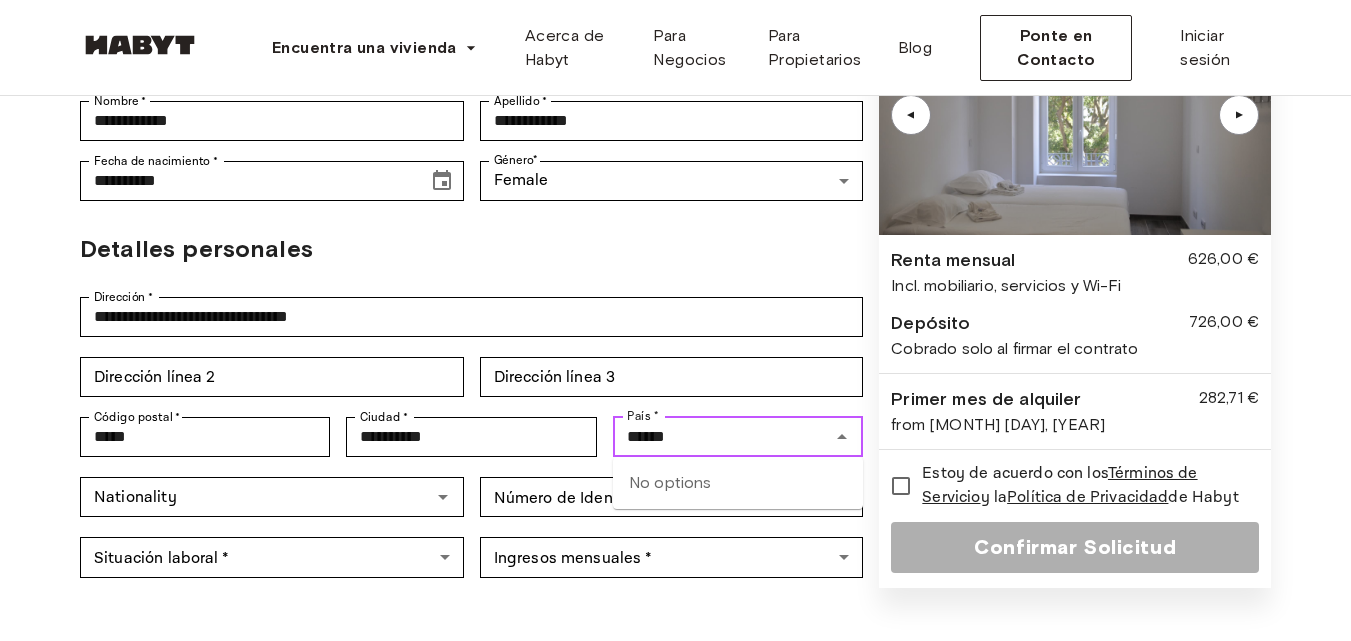 click 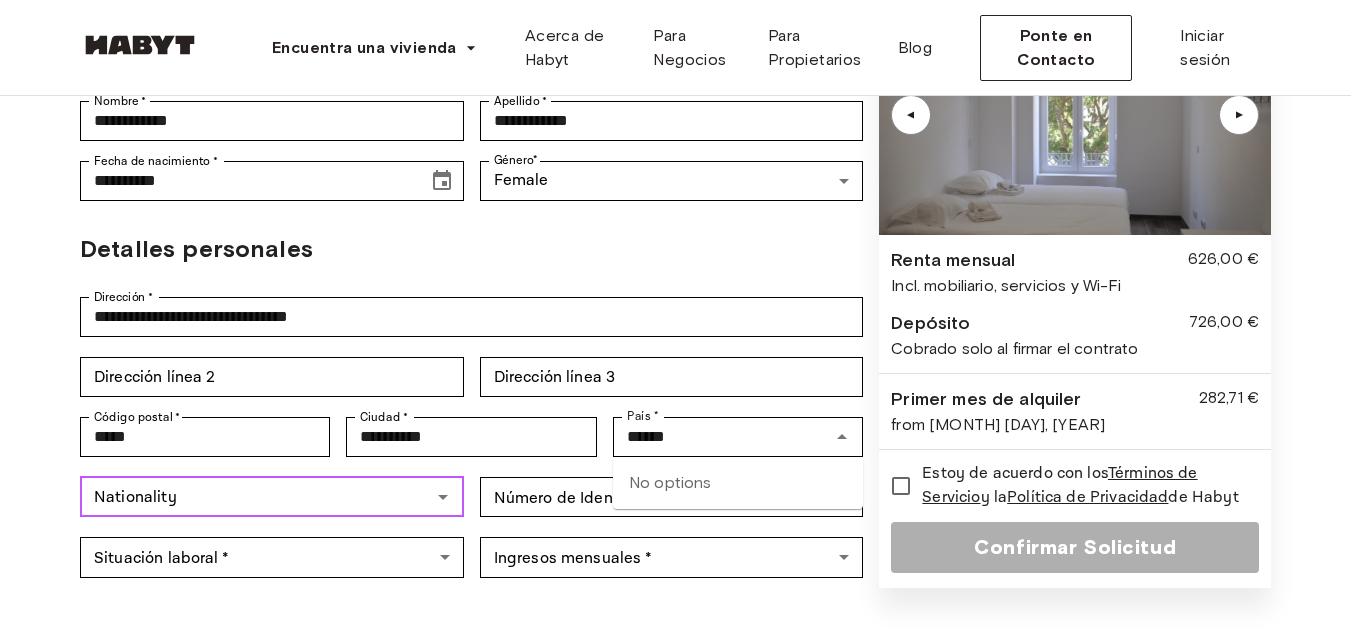 click on "Nationality" at bounding box center (255, 497) 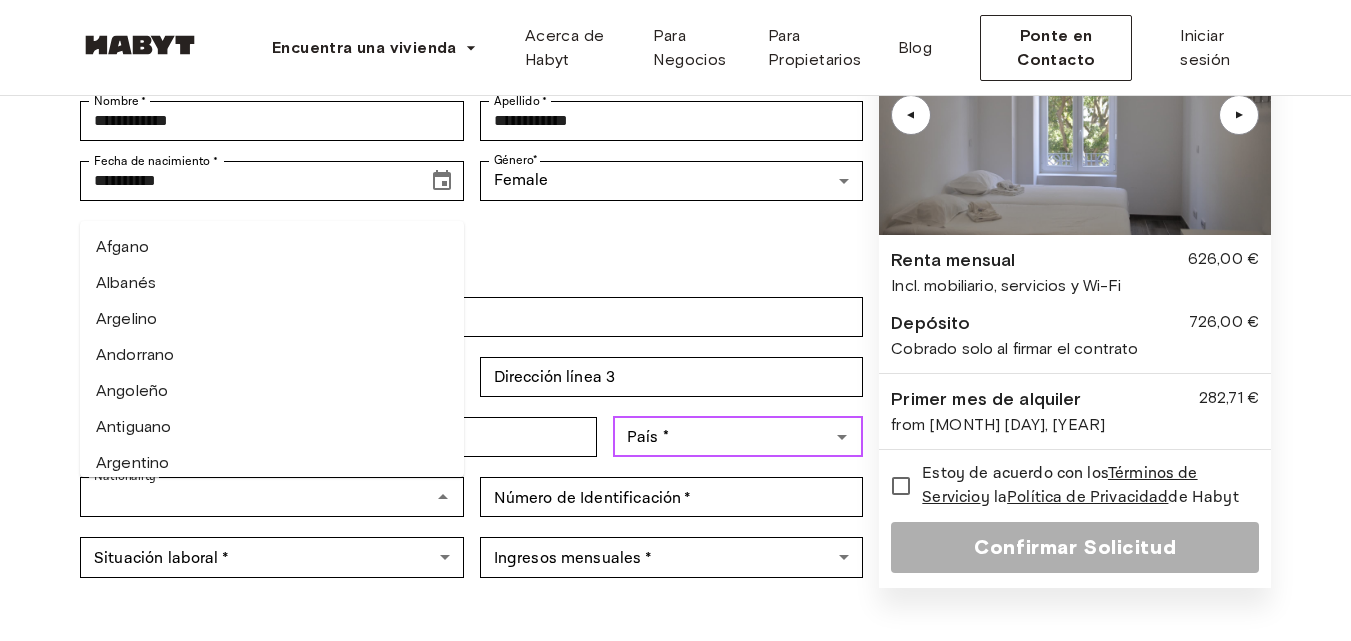 click on "País *" at bounding box center [721, 437] 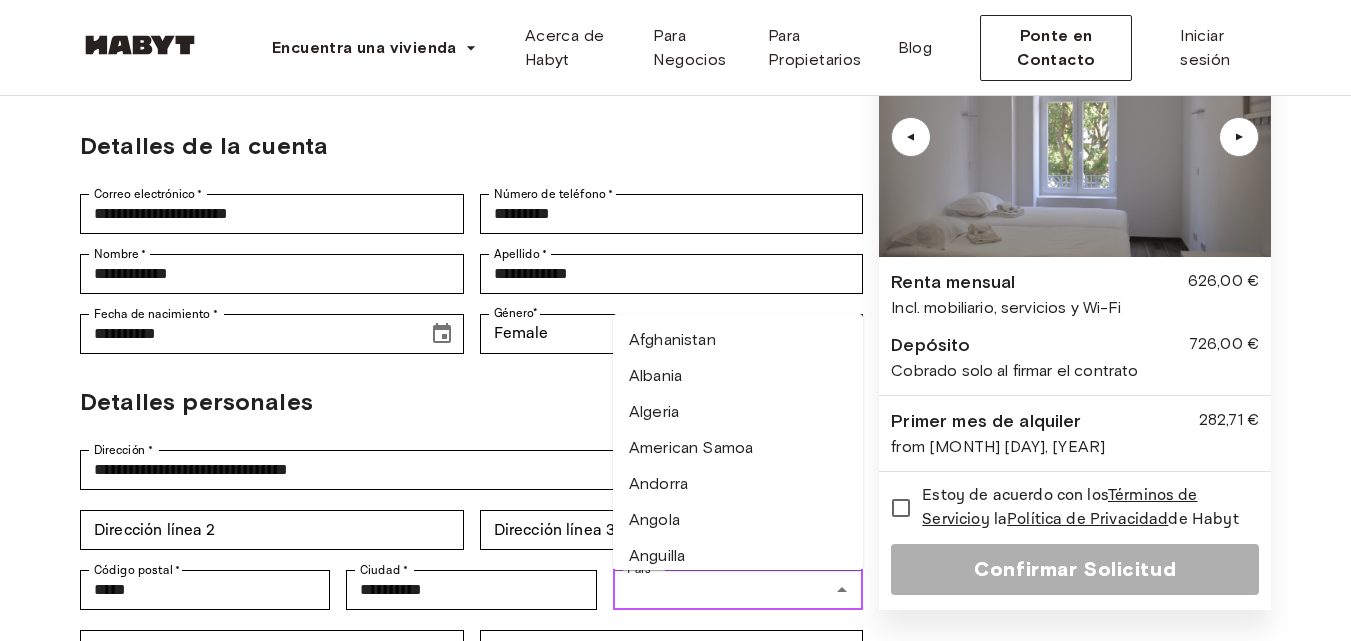 scroll, scrollTop: 0, scrollLeft: 0, axis: both 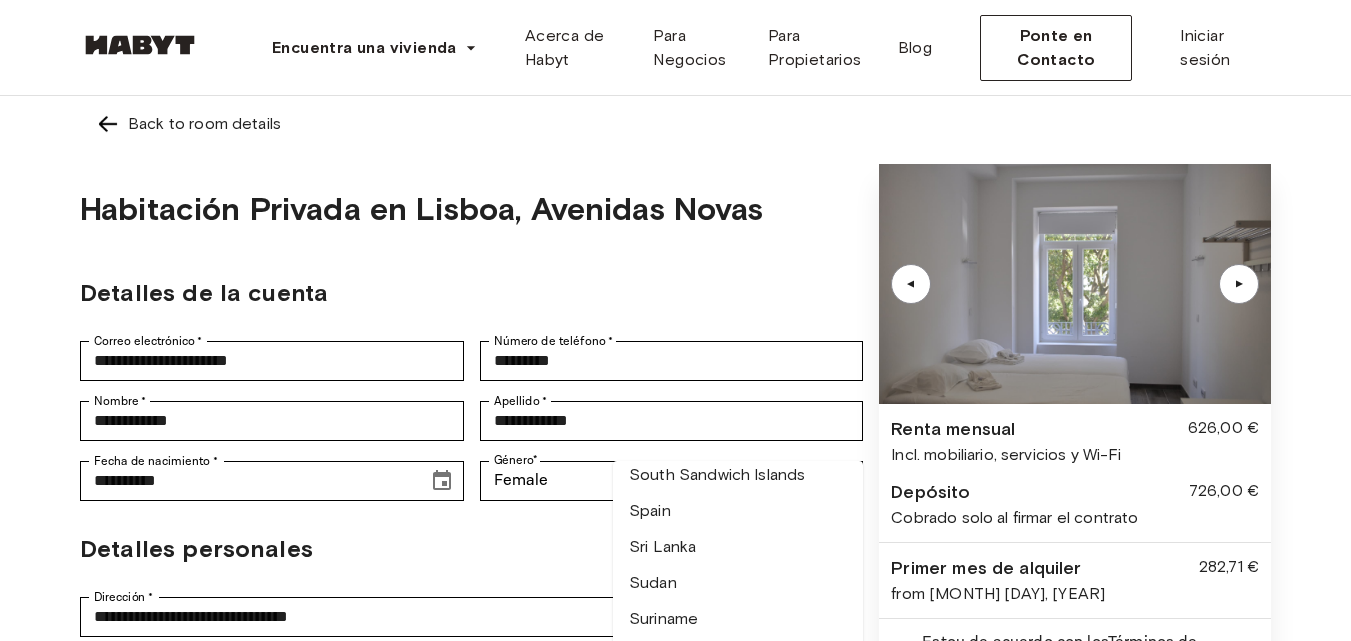 click on "Spain" at bounding box center [738, 511] 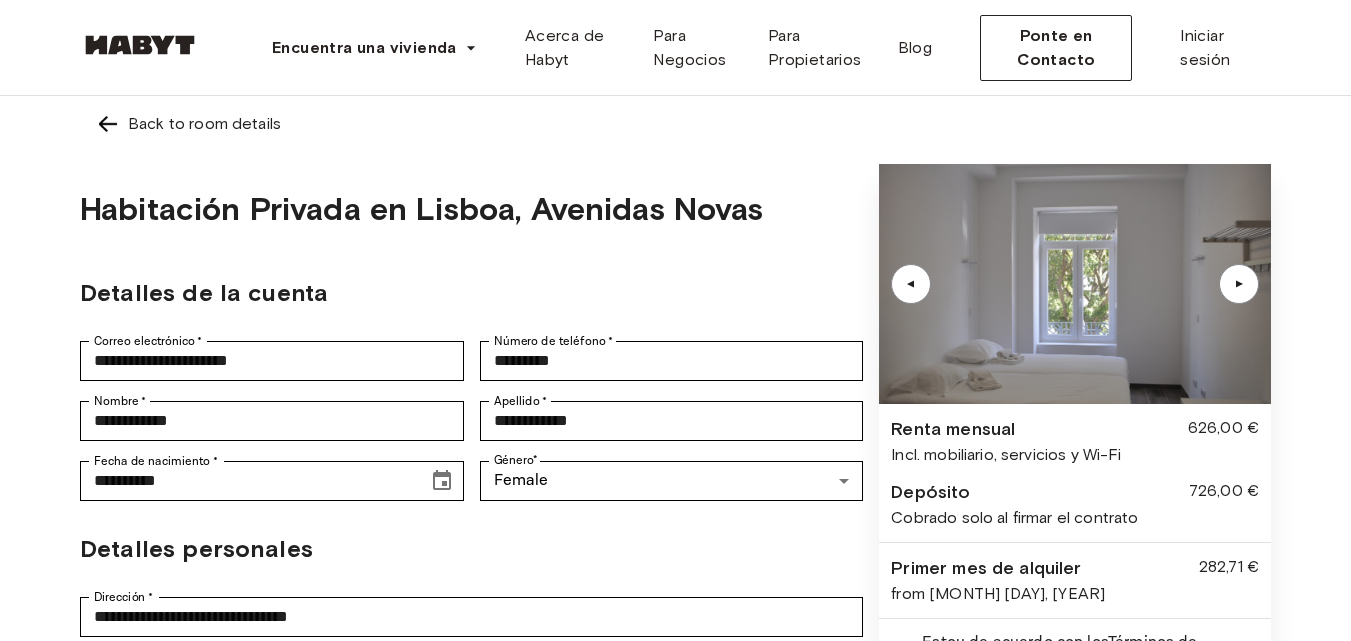 type on "*****" 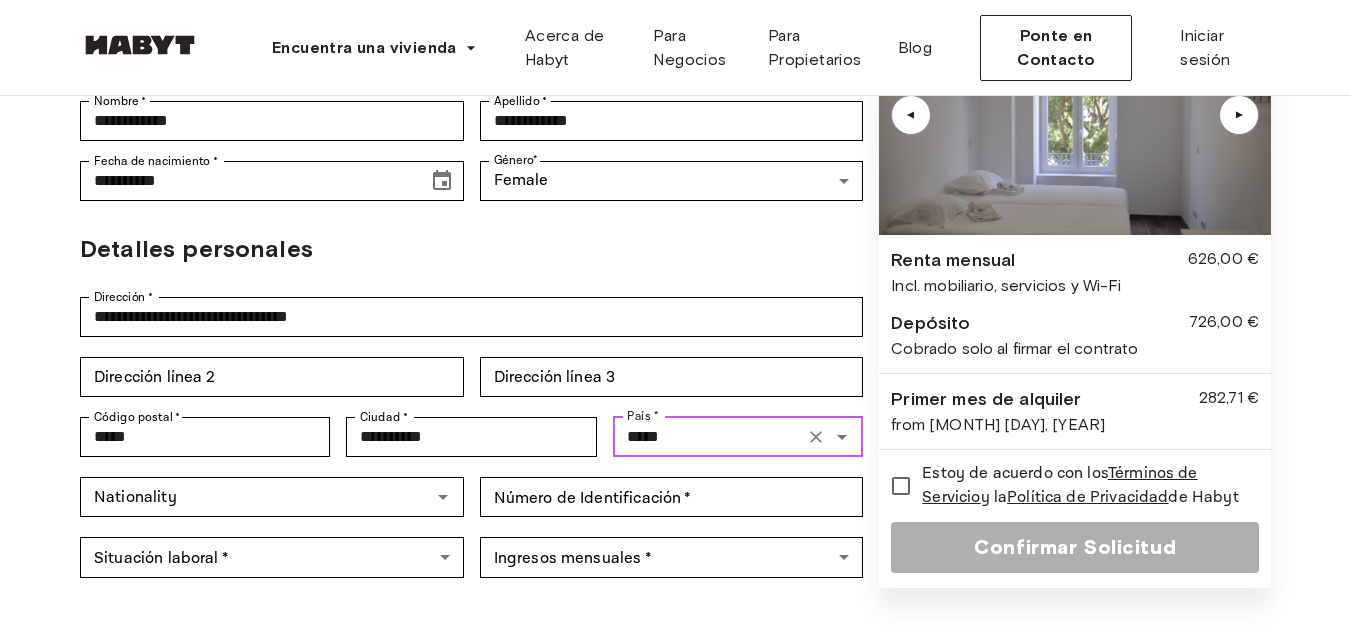 scroll, scrollTop: 400, scrollLeft: 0, axis: vertical 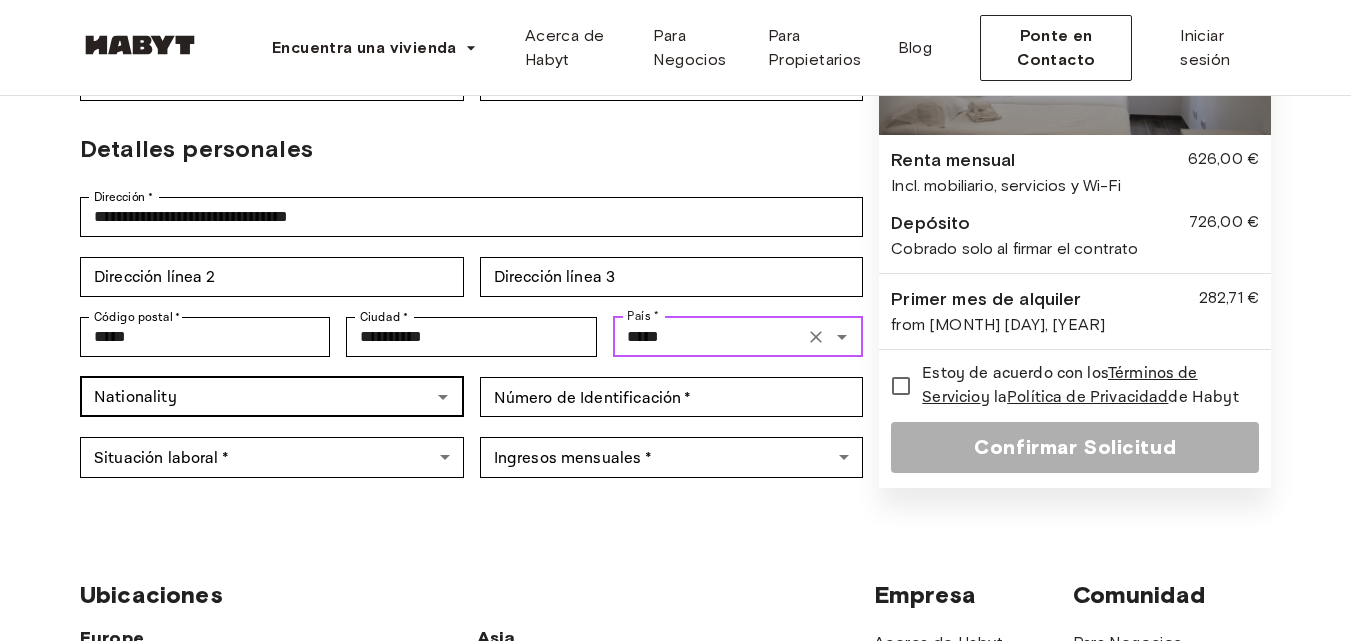 click 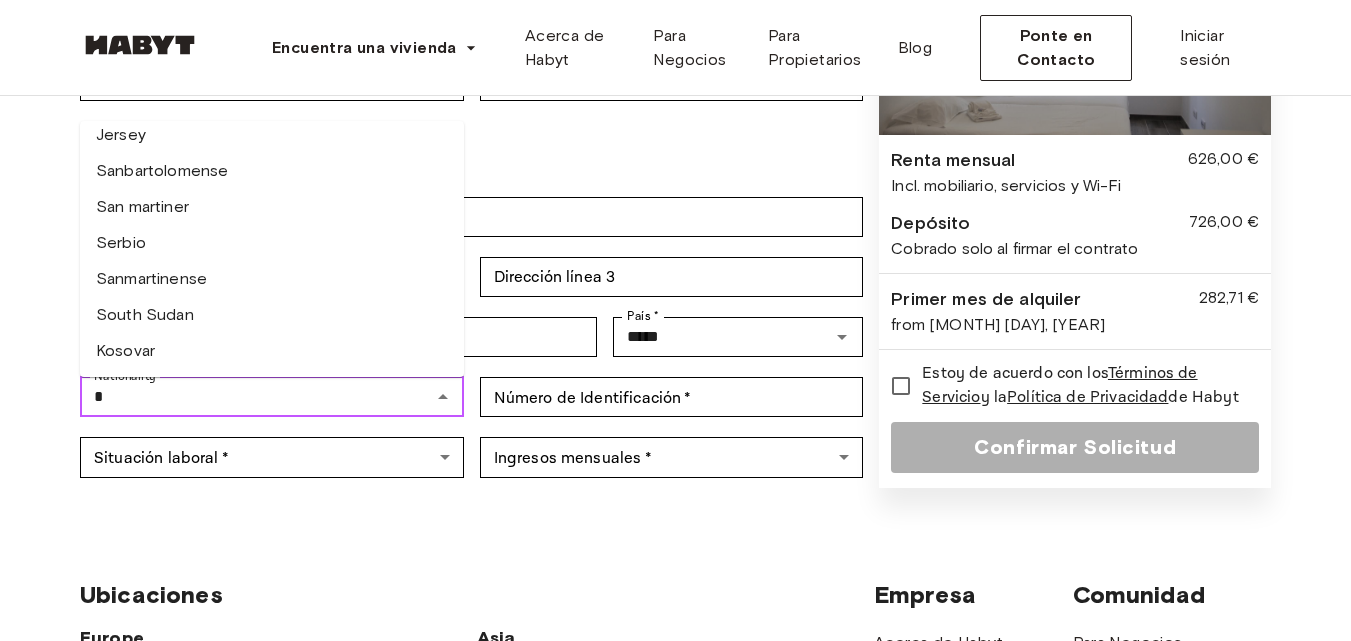 scroll, scrollTop: 0, scrollLeft: 0, axis: both 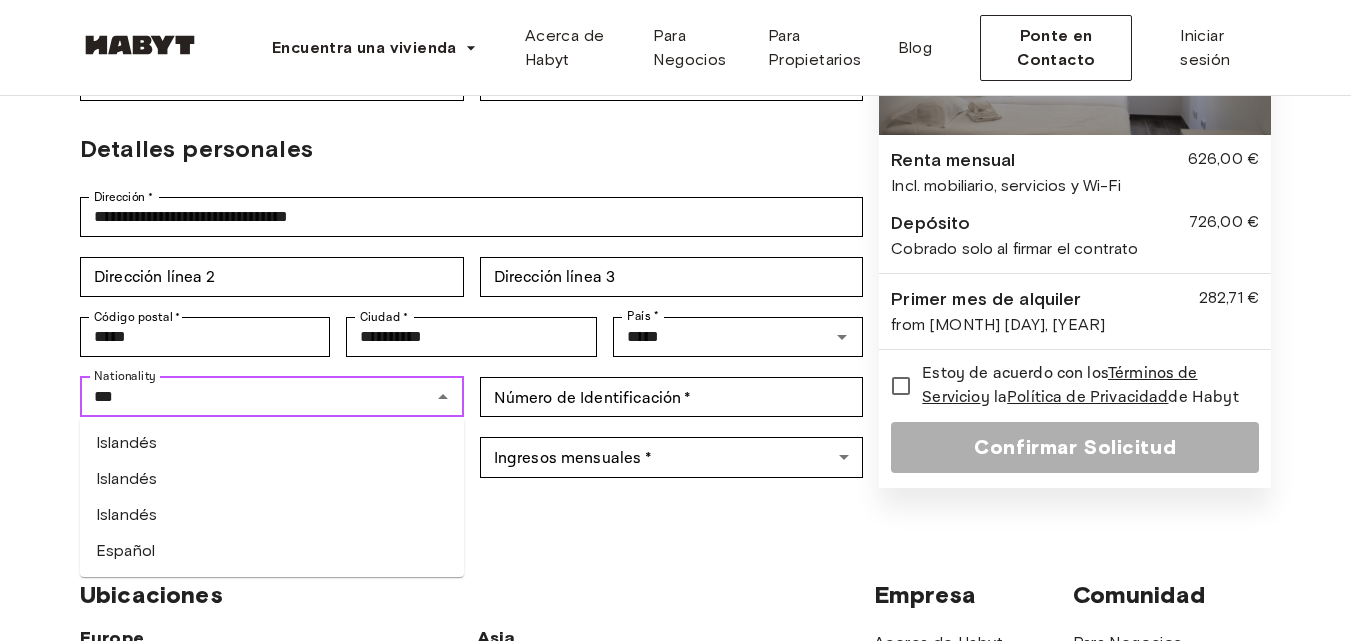 click on "Español" at bounding box center [272, 551] 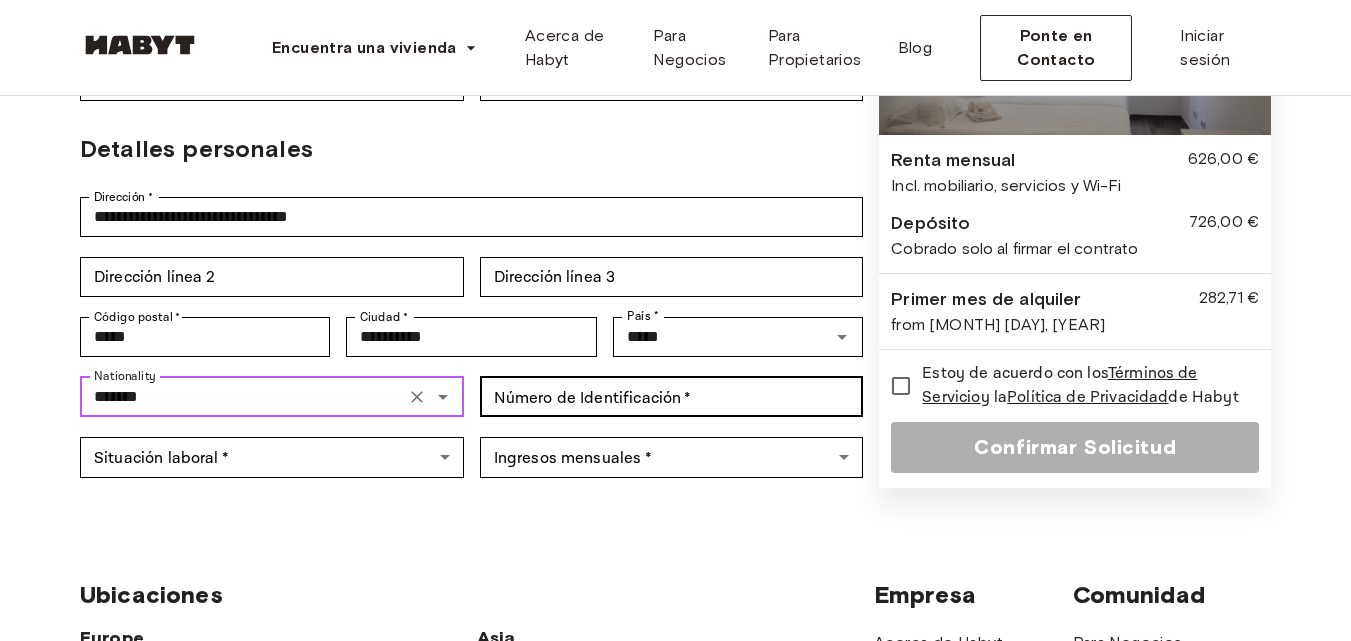 type on "*******" 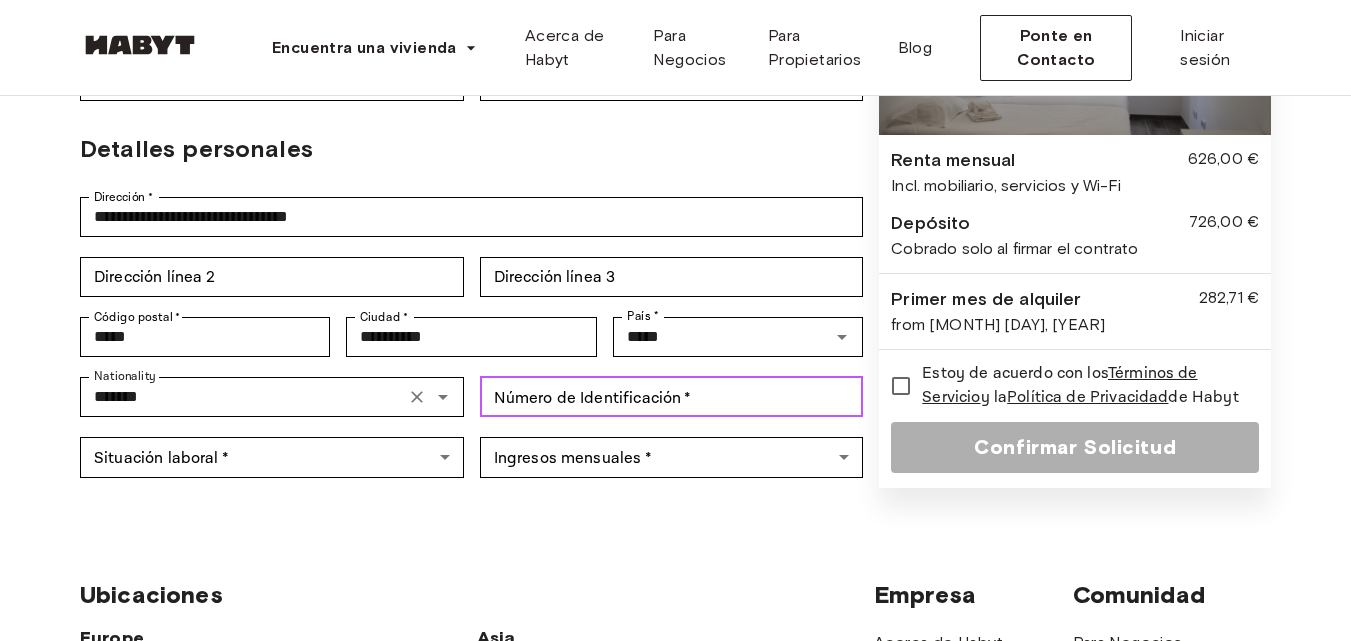 click on "Número de Identificación ​ *" at bounding box center (672, 397) 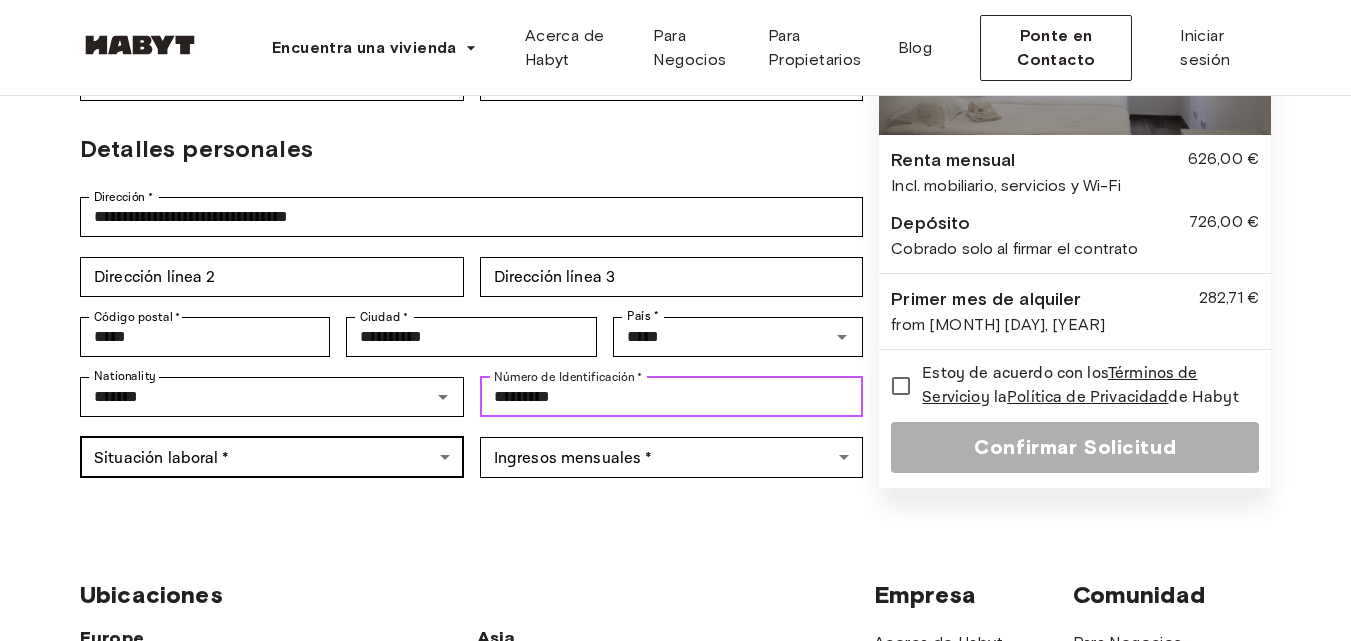 type on "*********" 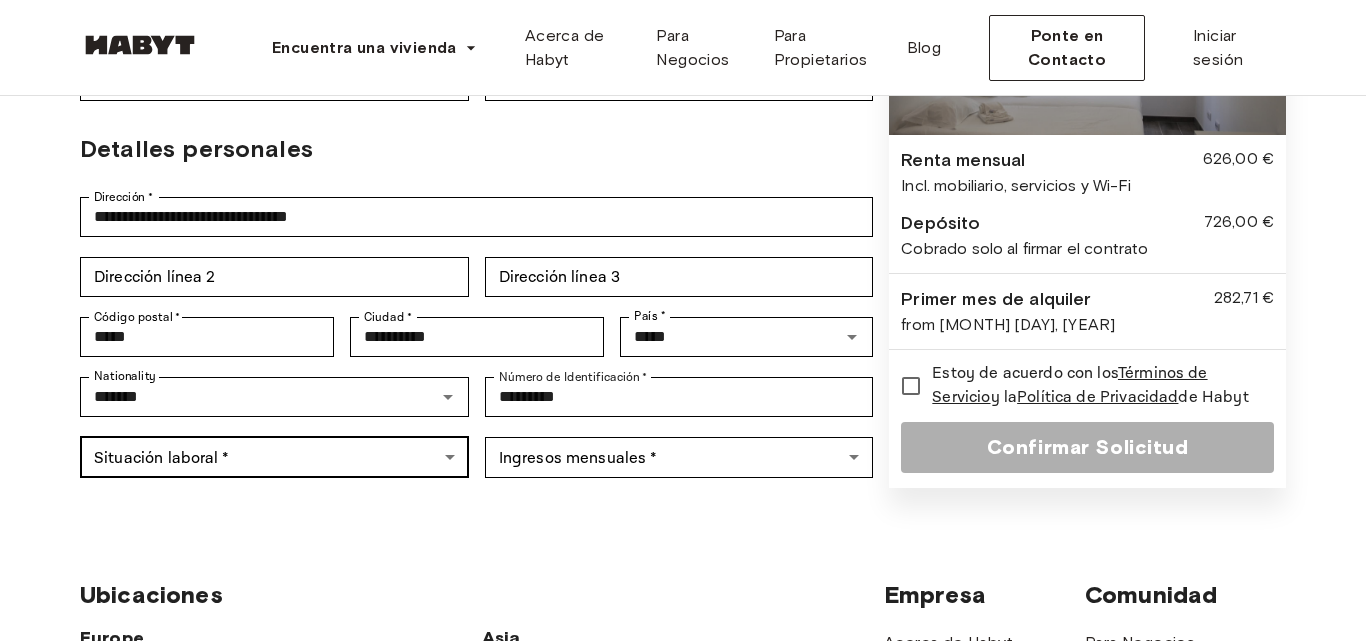 click on "**********" at bounding box center (683, 513) 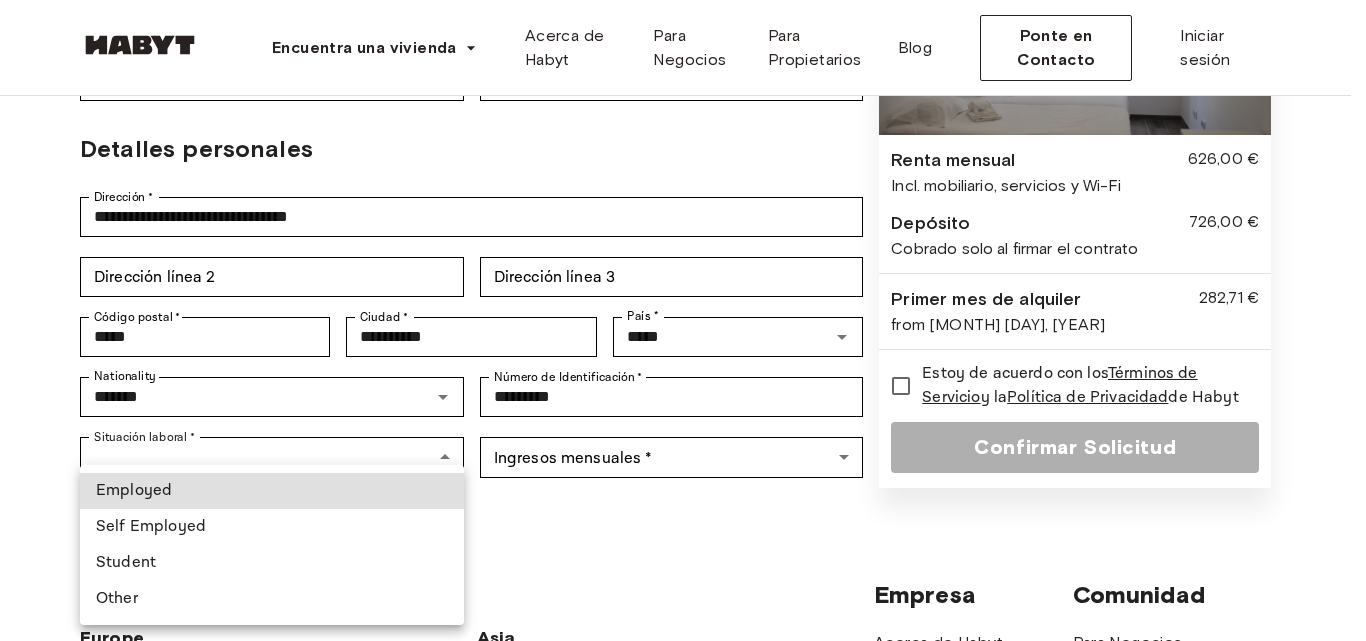 click at bounding box center [683, 320] 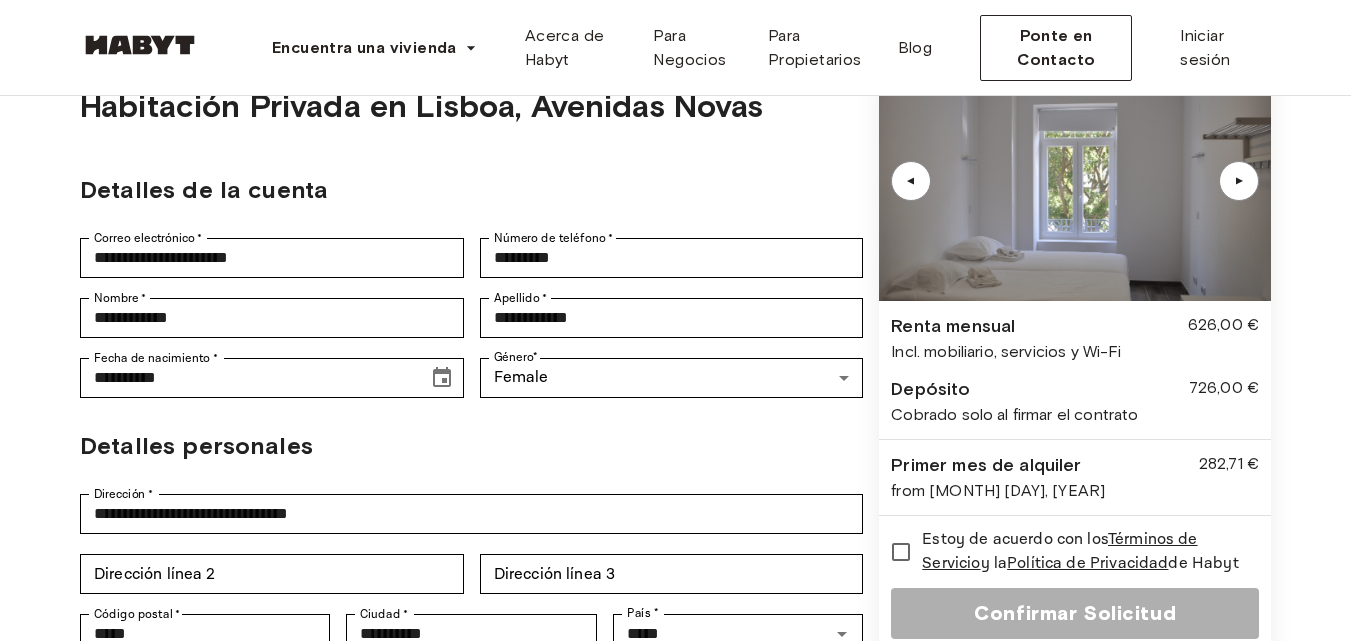 scroll, scrollTop: 0, scrollLeft: 0, axis: both 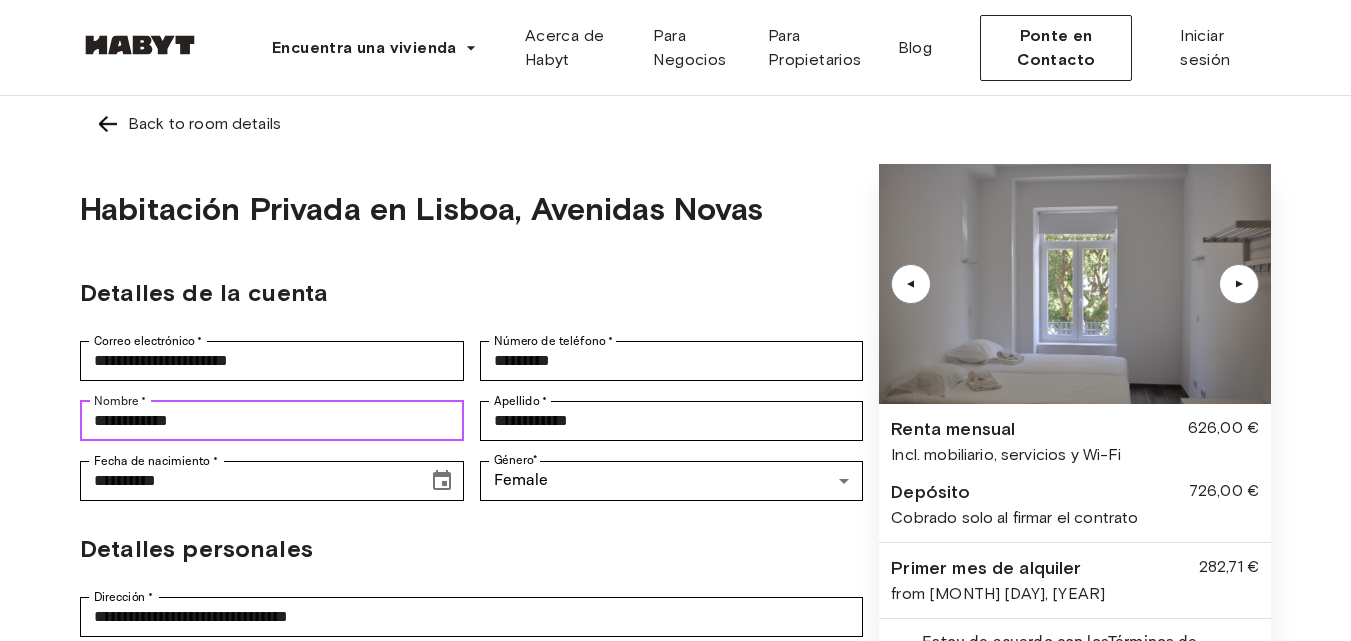 drag, startPoint x: 248, startPoint y: 423, endPoint x: 68, endPoint y: 363, distance: 189.73666 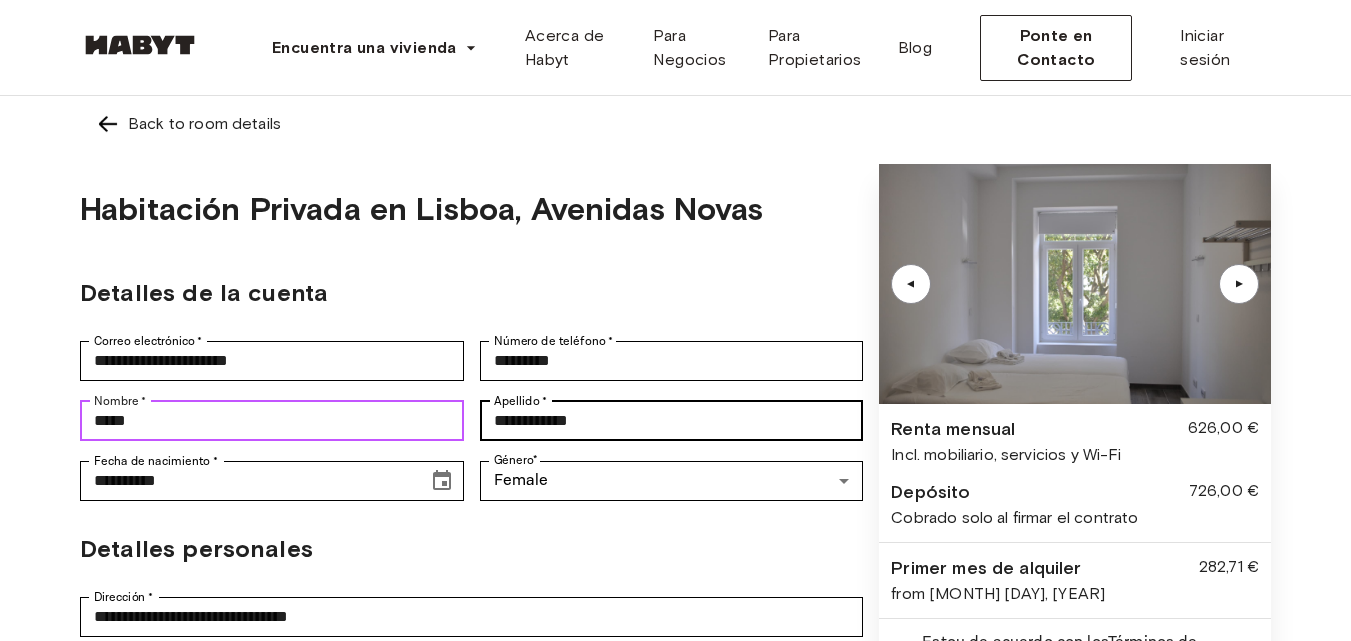 type on "*****" 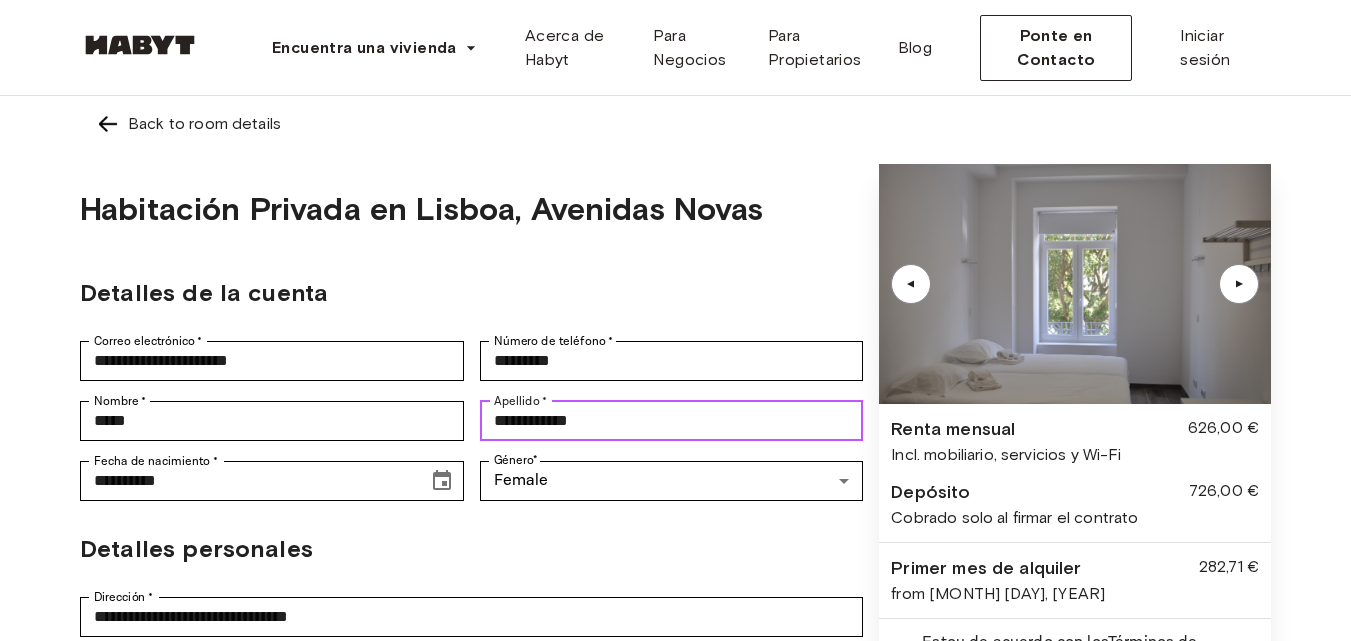 drag, startPoint x: 651, startPoint y: 421, endPoint x: 407, endPoint y: 442, distance: 244.90202 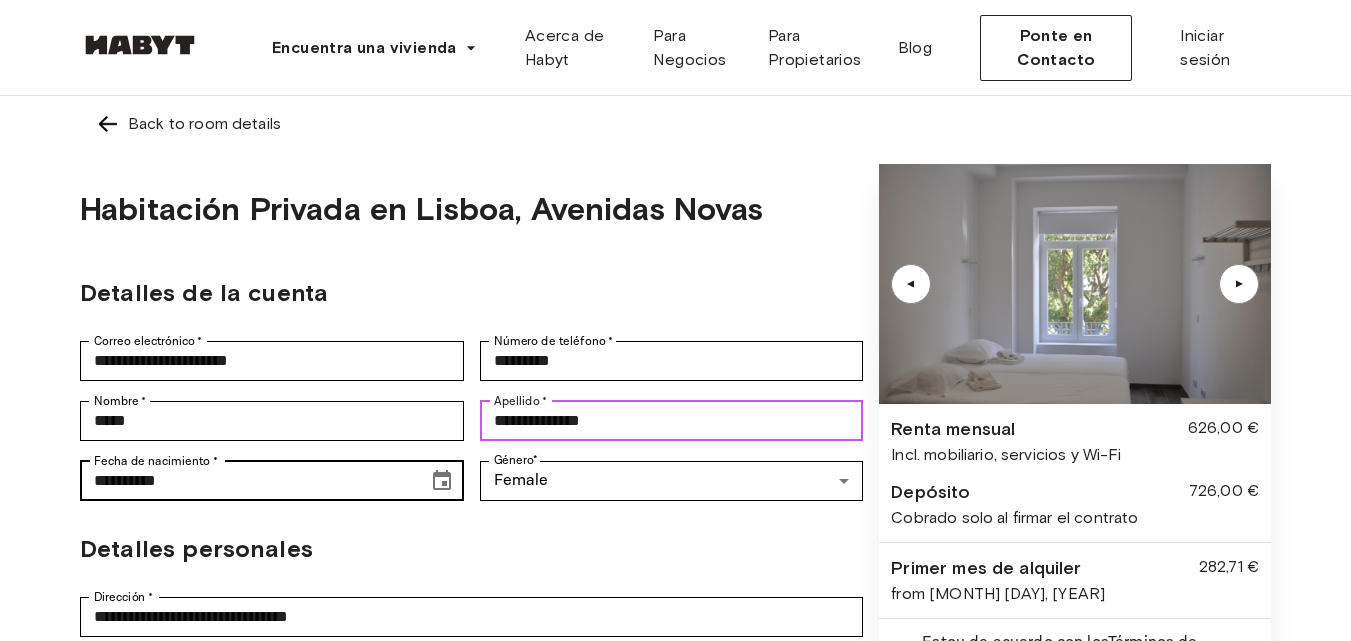 type on "**********" 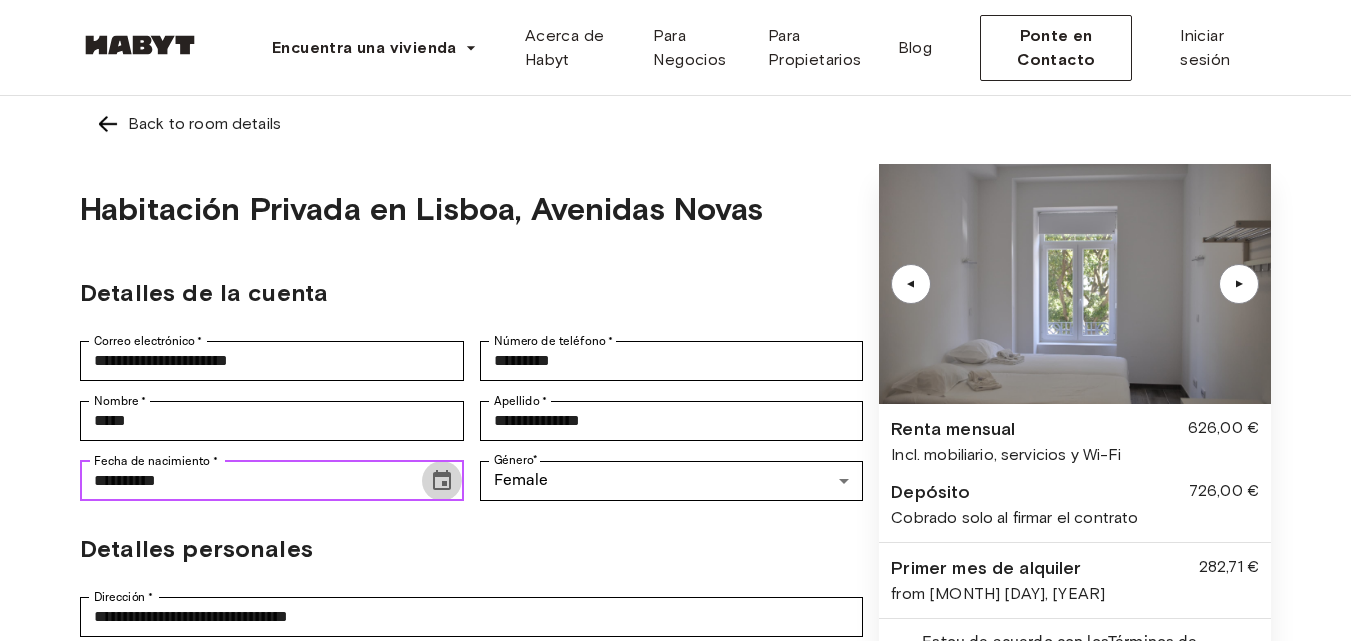 click 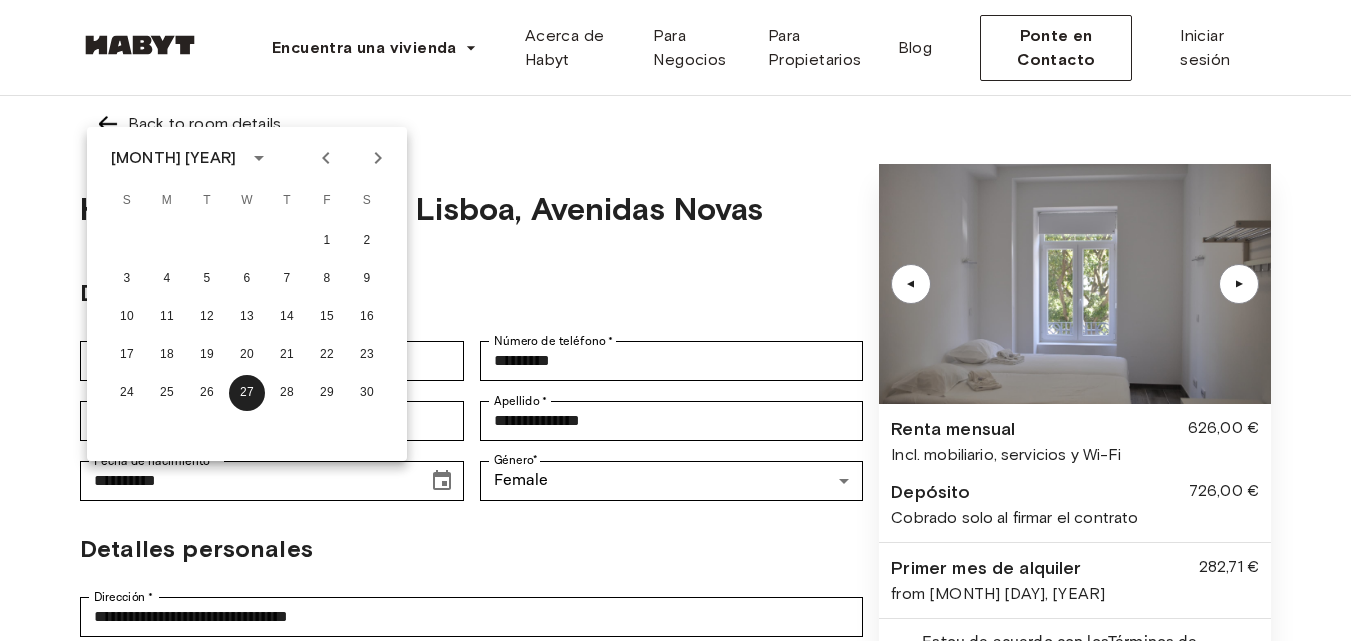 click on "[MONTH] [YEAR]" at bounding box center (173, 158) 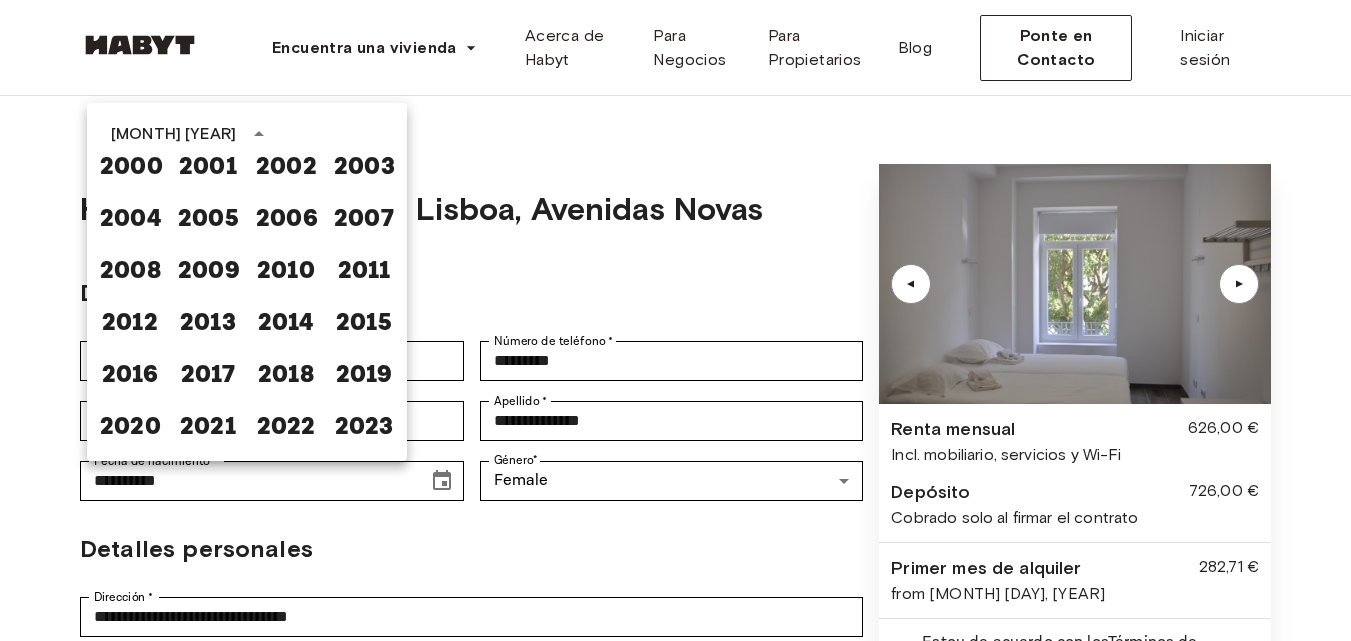 scroll, scrollTop: 1310, scrollLeft: 0, axis: vertical 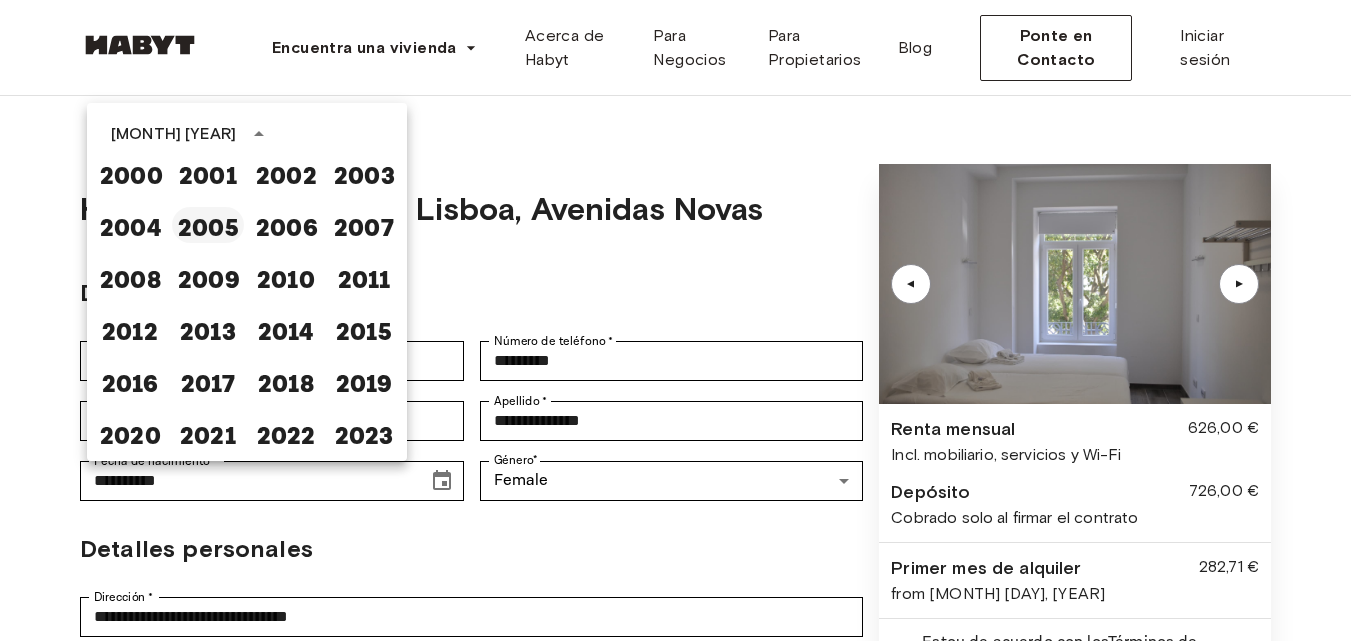 click on "2005" at bounding box center [208, 225] 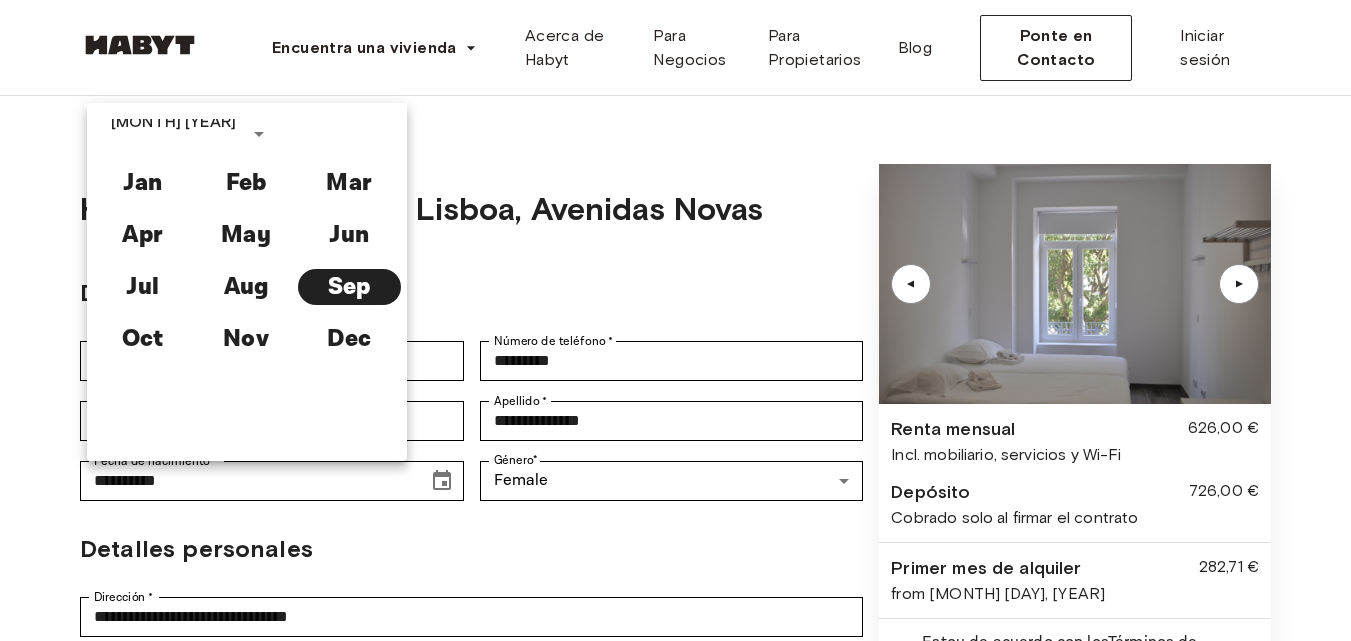 scroll, scrollTop: 0, scrollLeft: 0, axis: both 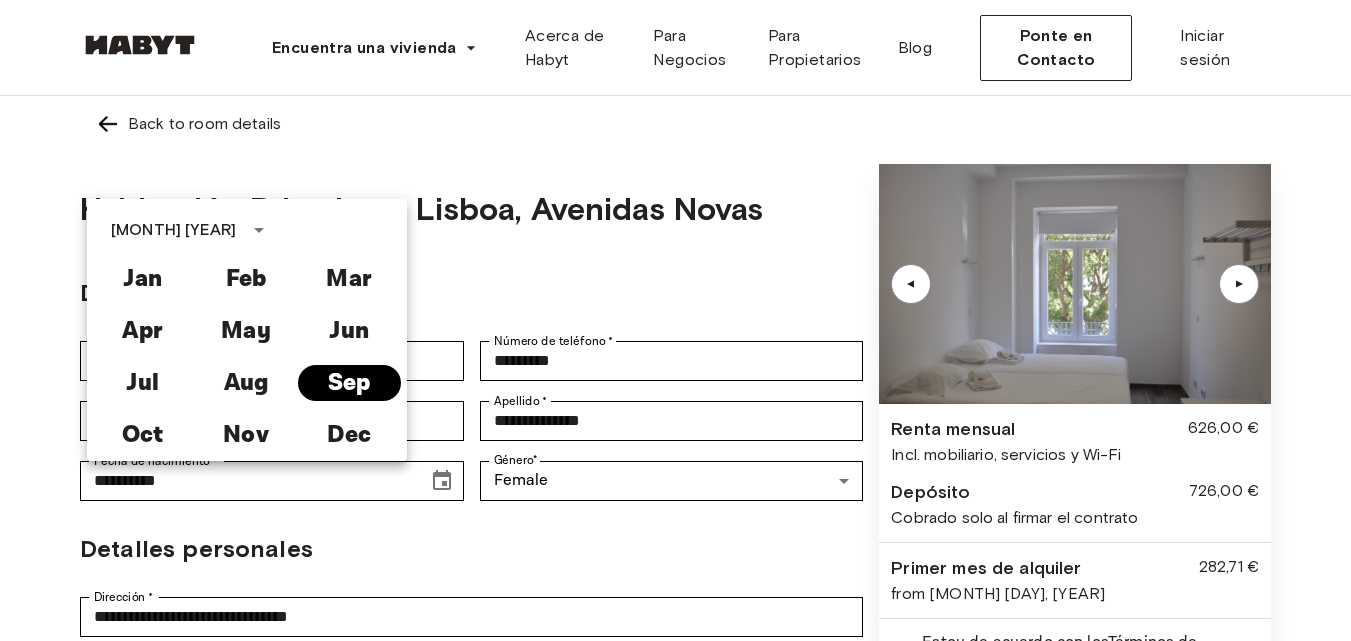 click on "Sep" at bounding box center [349, 383] 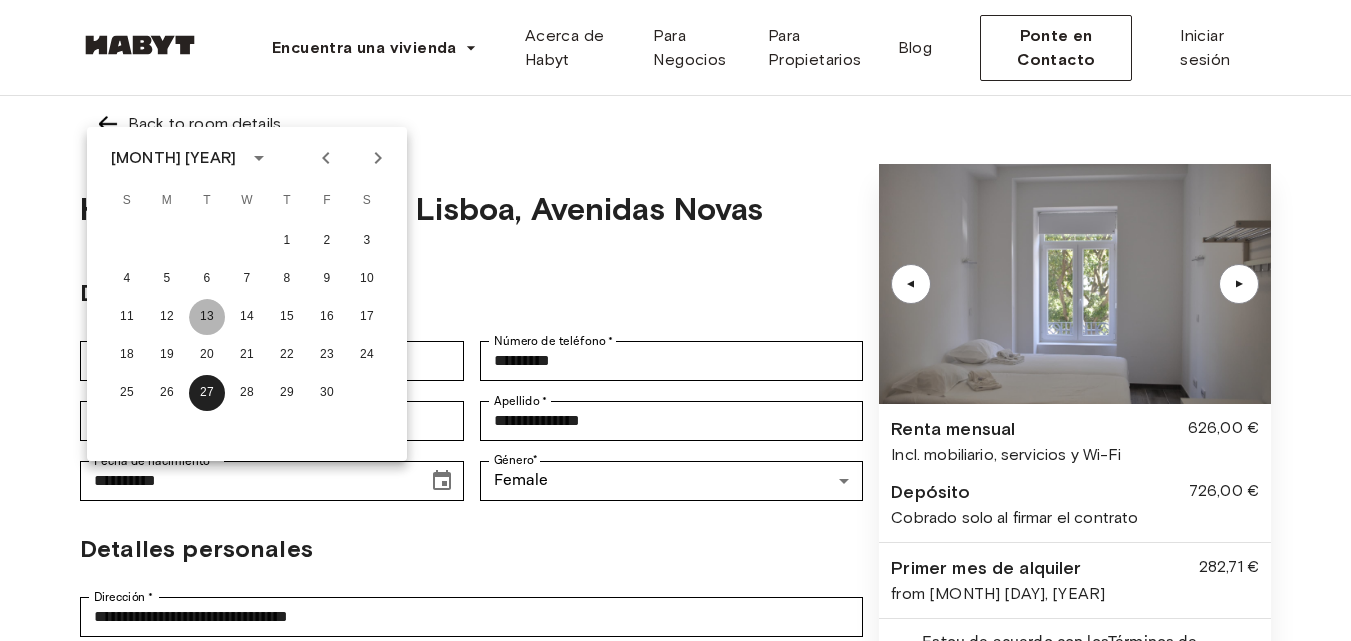 click on "13" at bounding box center (207, 317) 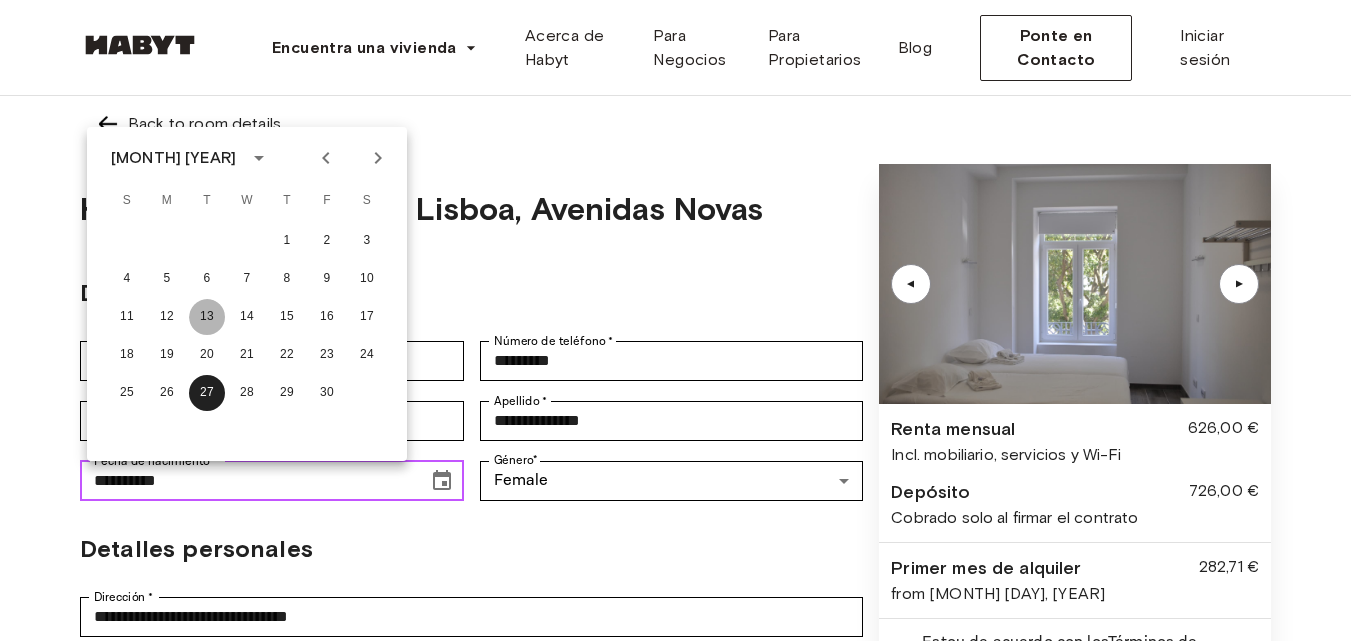 type on "**********" 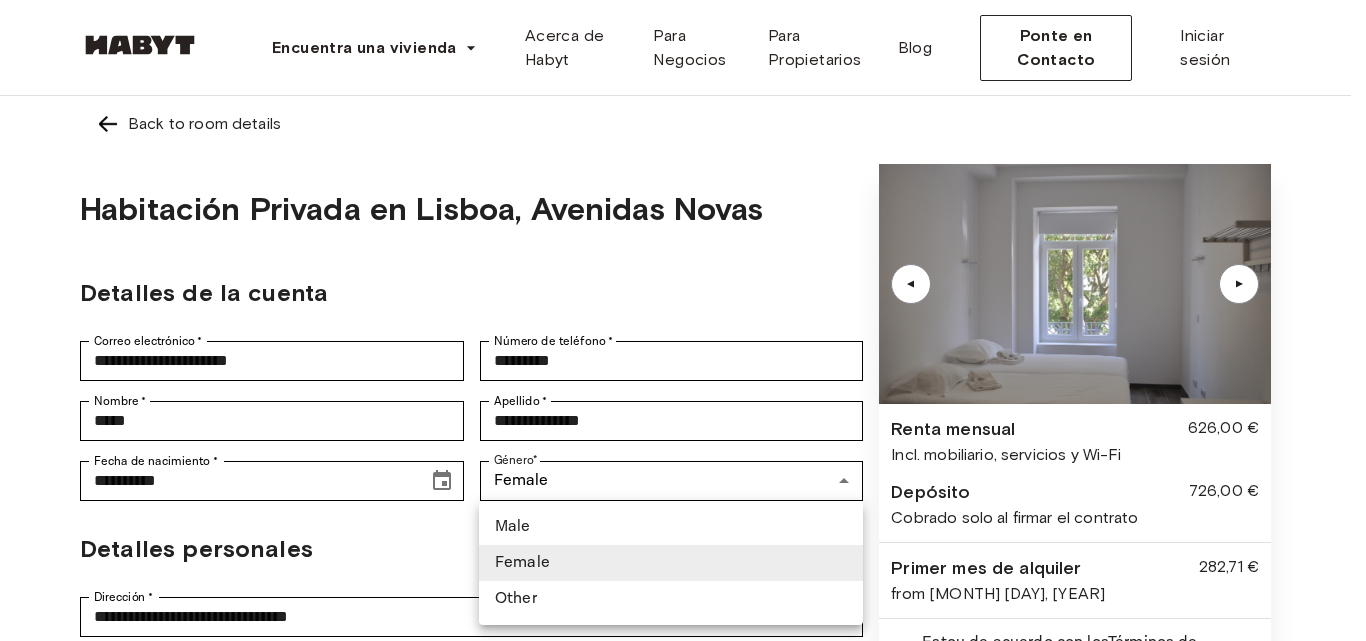 click on "**********" at bounding box center [683, 912] 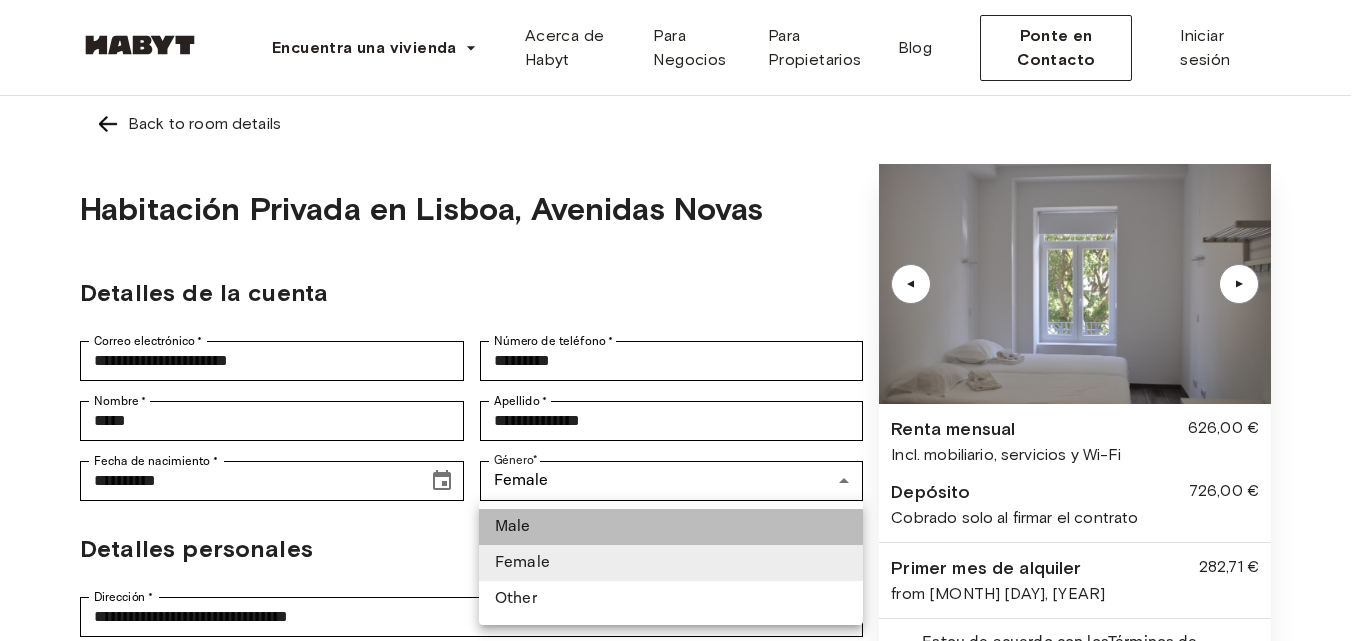 click on "Male" at bounding box center [671, 527] 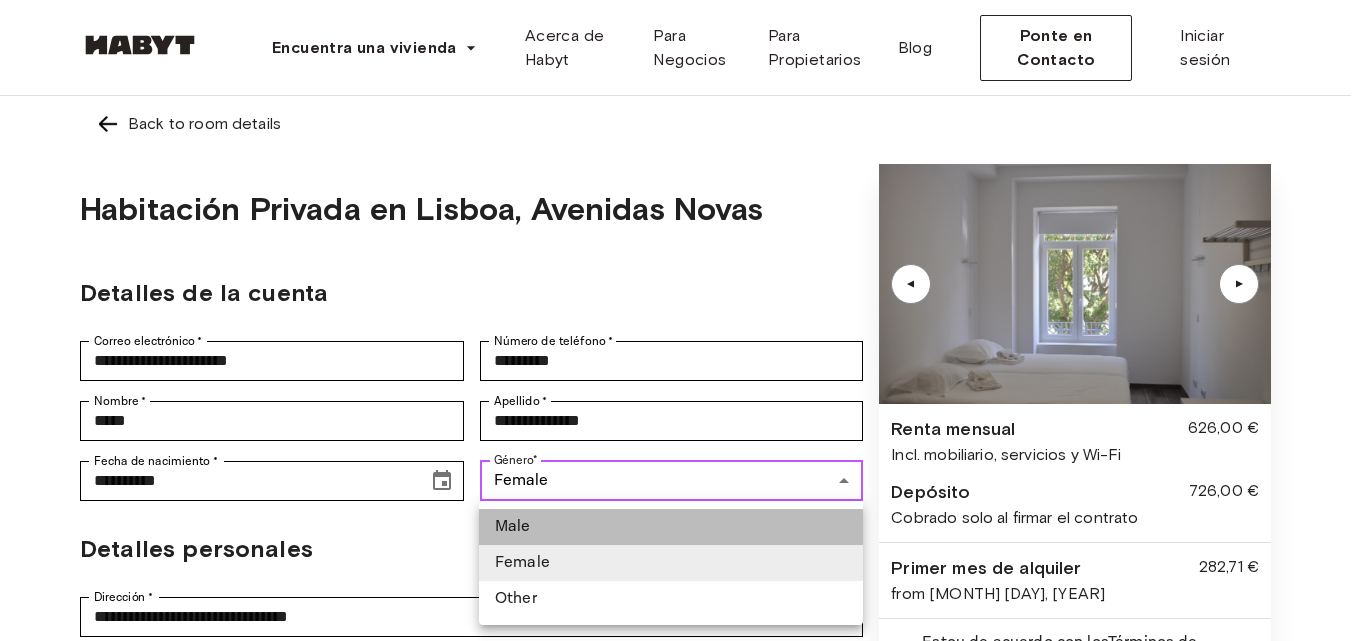 type on "****" 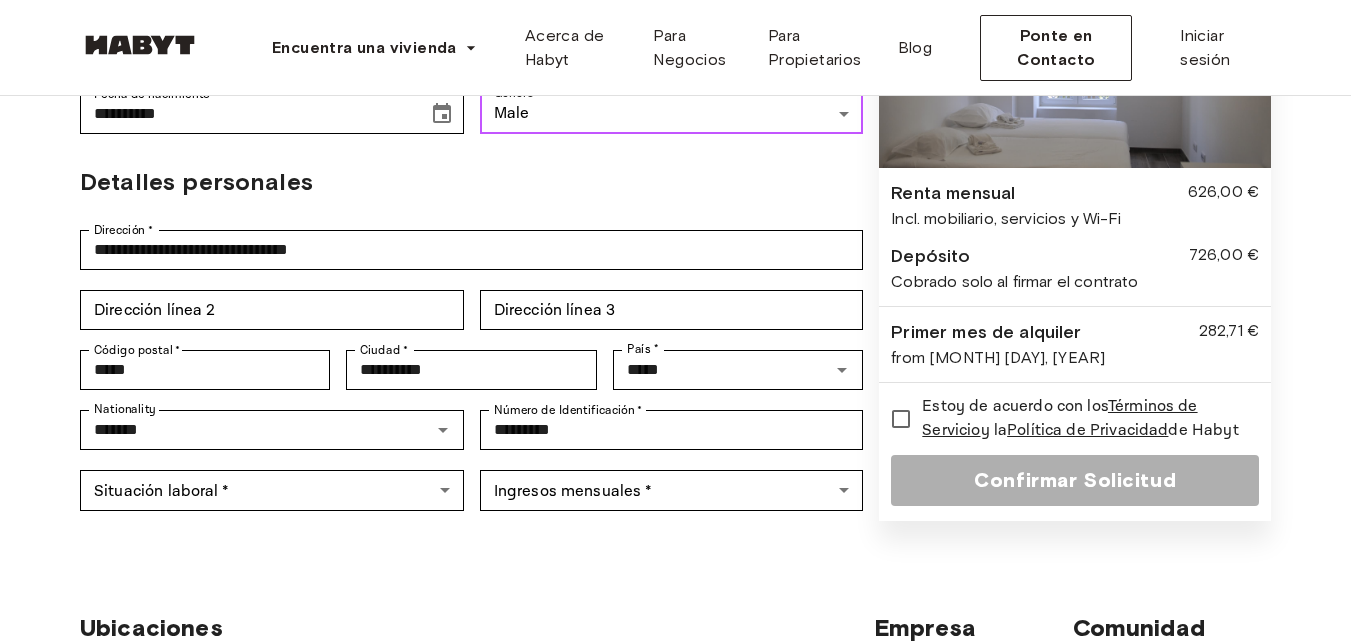 scroll, scrollTop: 400, scrollLeft: 0, axis: vertical 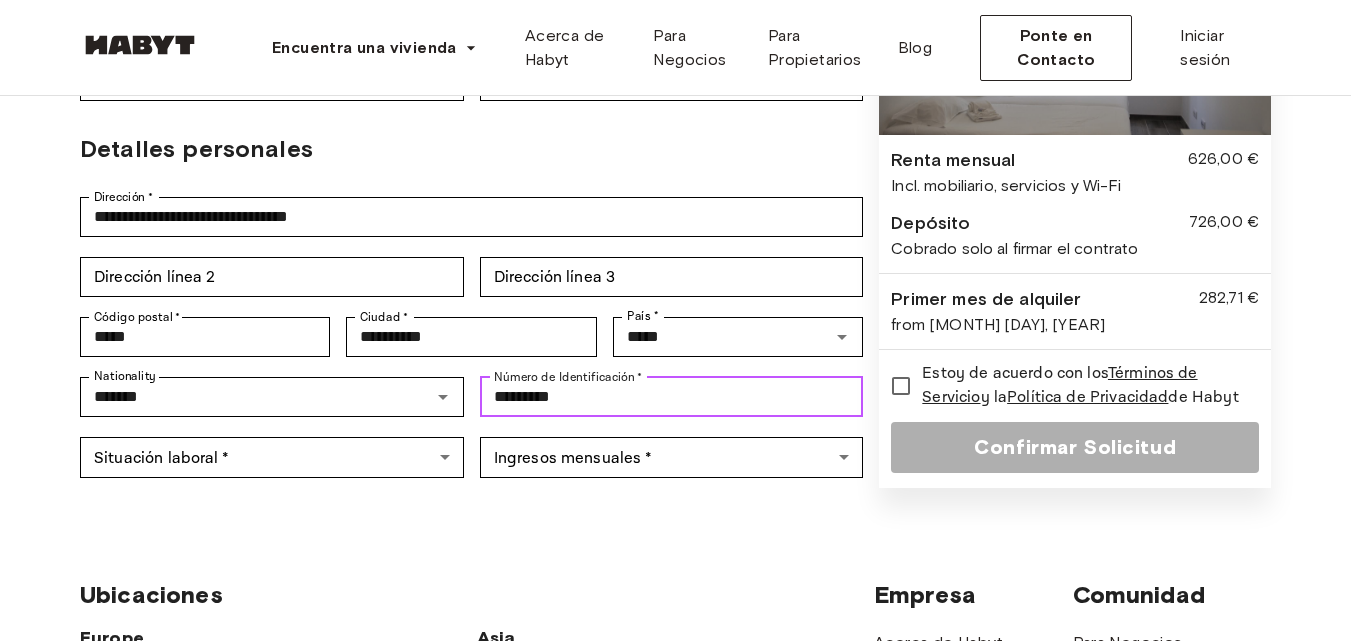 drag, startPoint x: 617, startPoint y: 394, endPoint x: 411, endPoint y: 428, distance: 208.78697 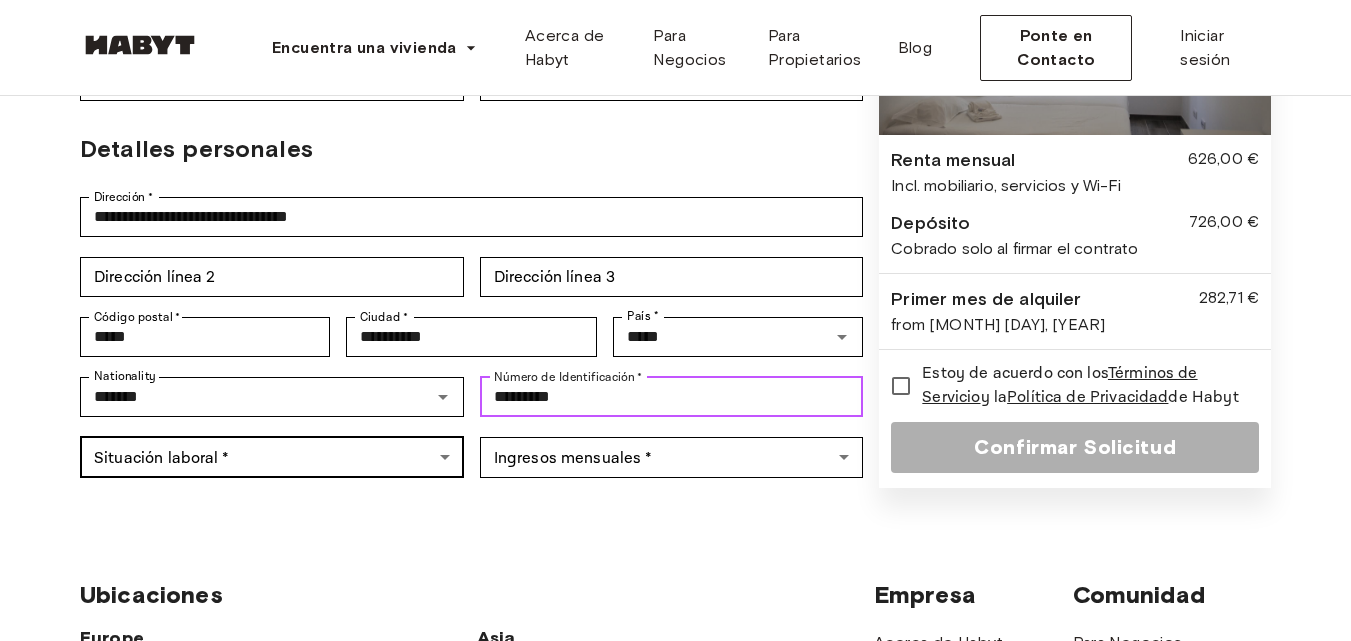 type on "*********" 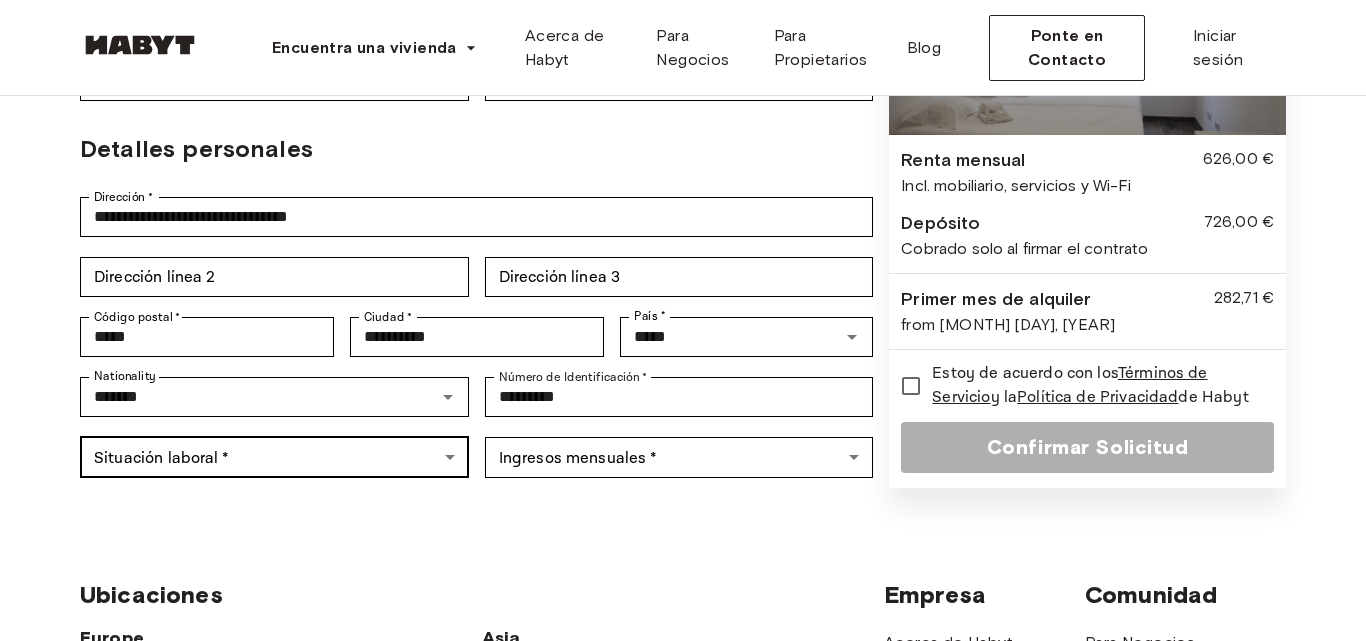 click on "**********" at bounding box center (683, 513) 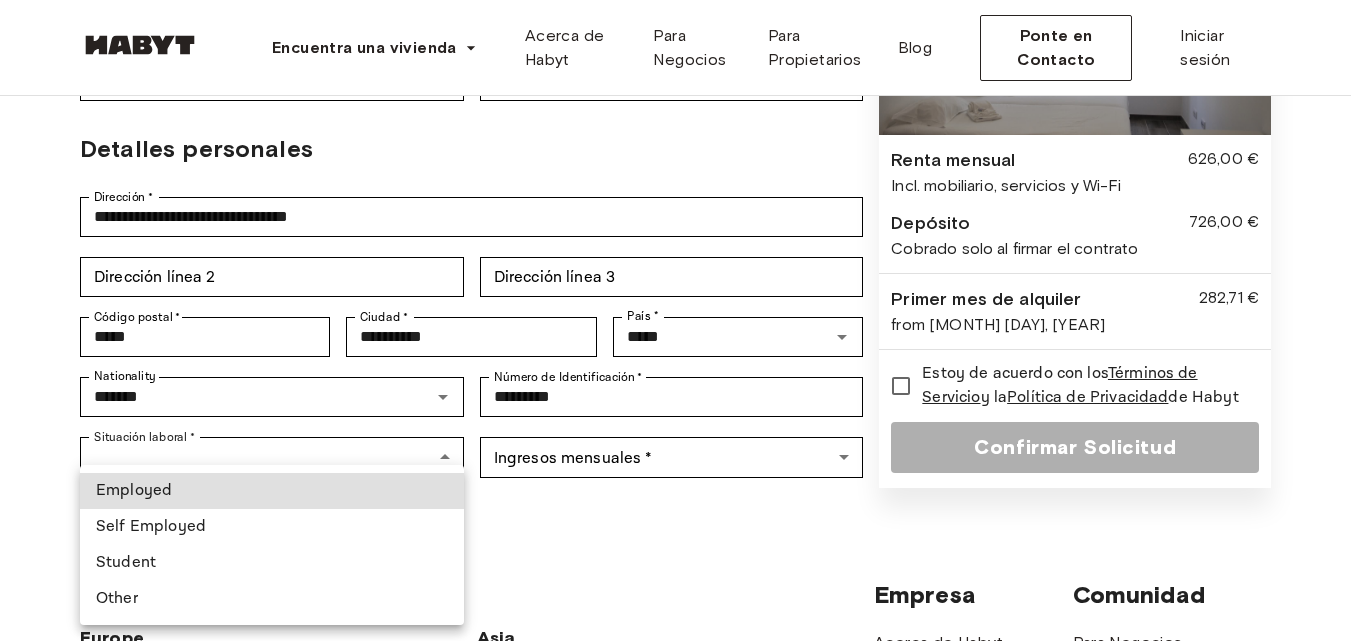 click on "Student" at bounding box center (272, 563) 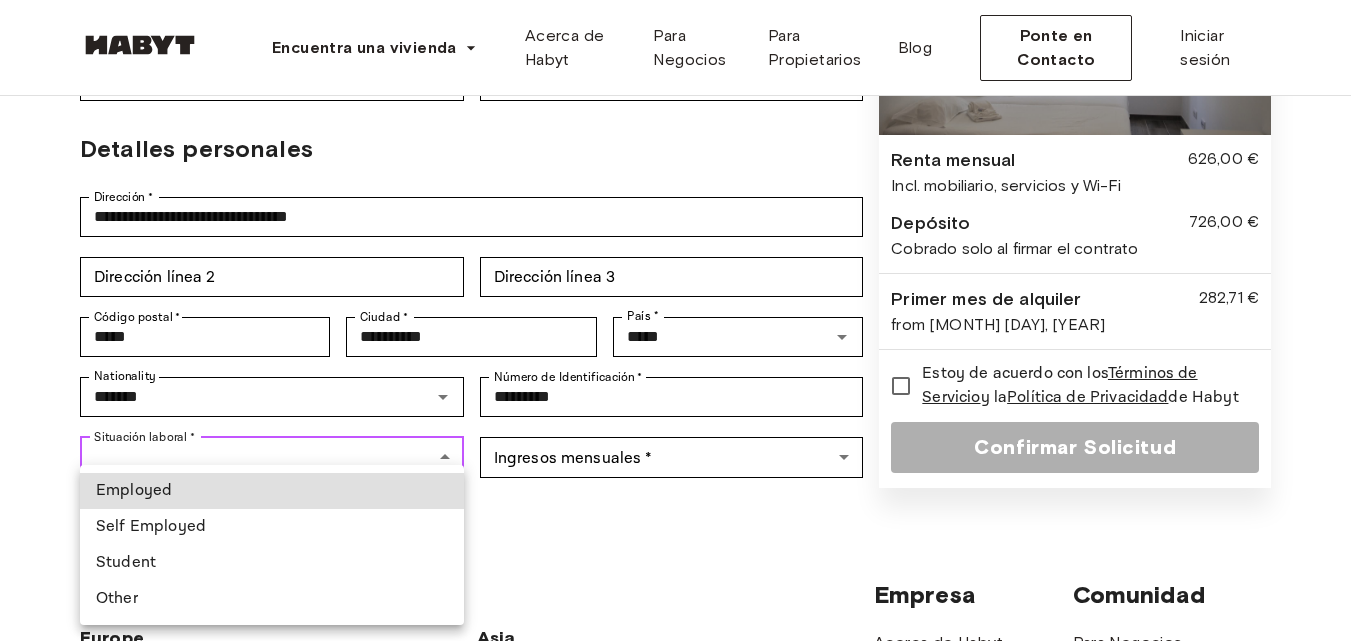 type on "*******" 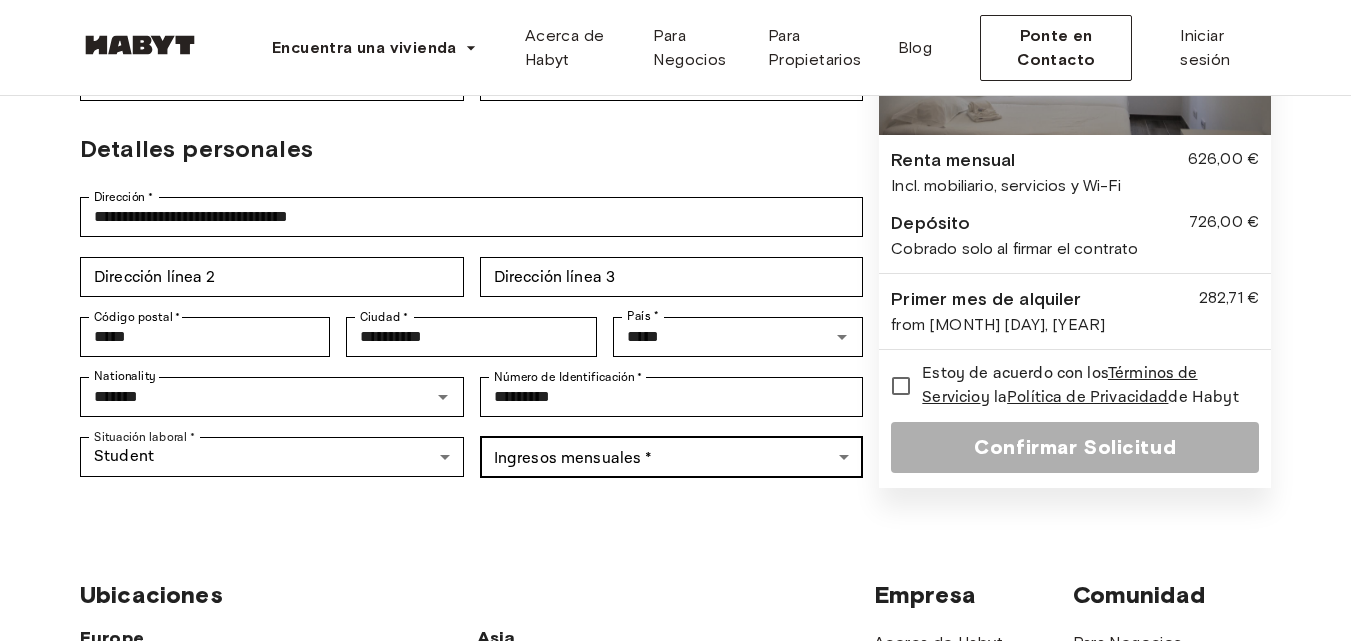 click on "**********" at bounding box center [675, 512] 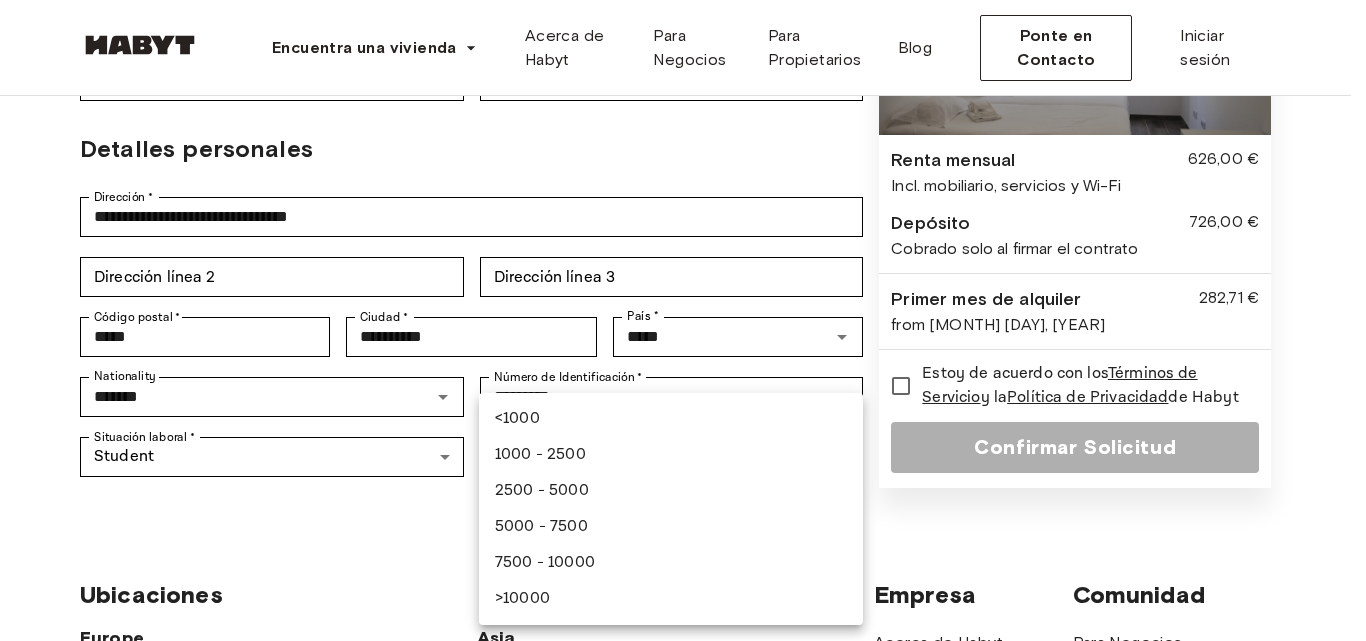 click on "2500 - 5000" at bounding box center (671, 491) 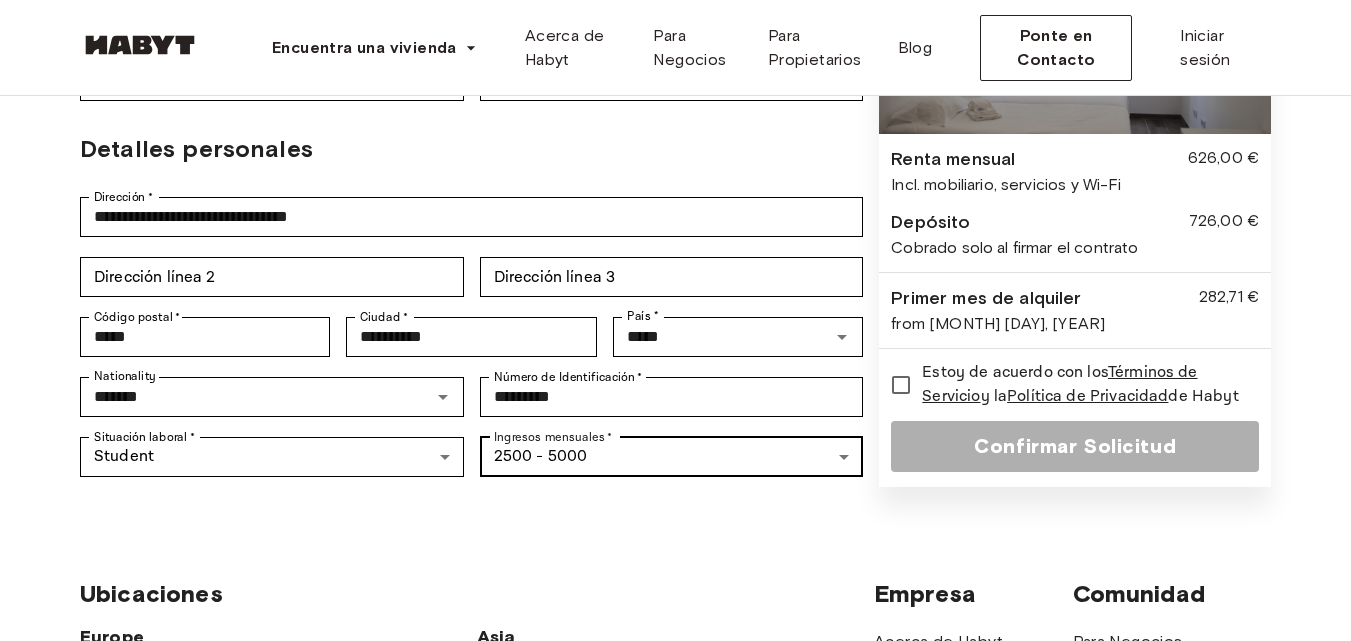 click on "**********" at bounding box center [675, 512] 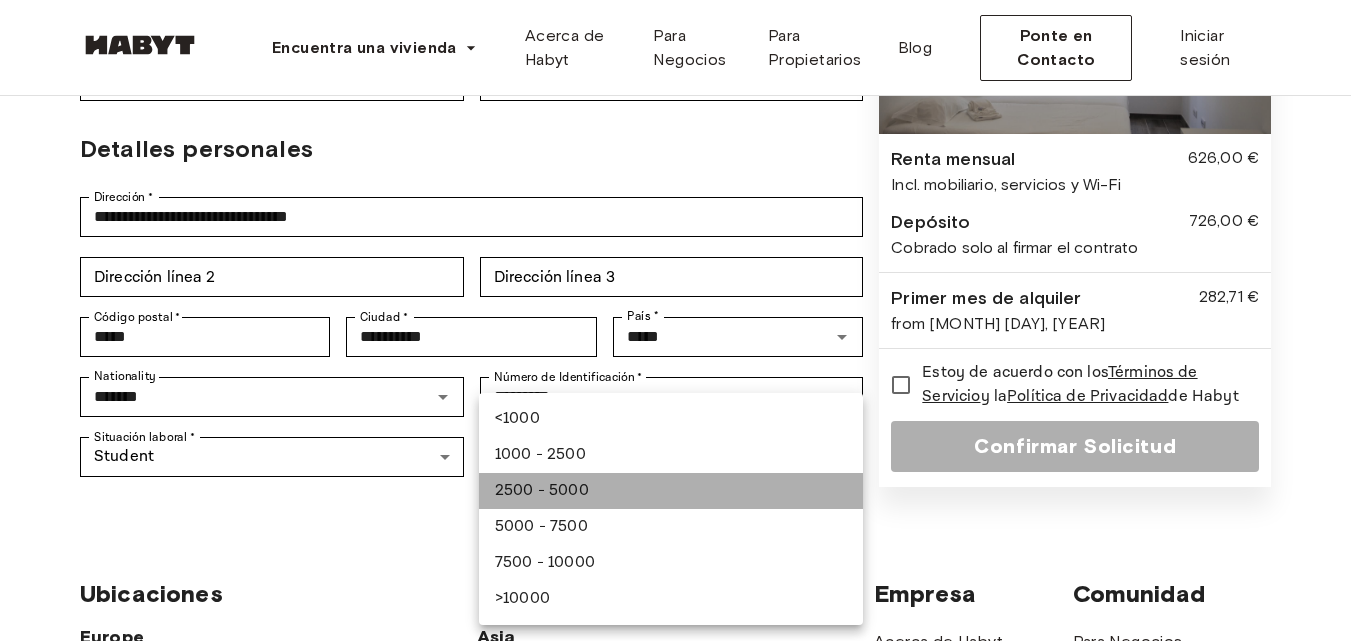 click on "2500 - 5000" at bounding box center (671, 491) 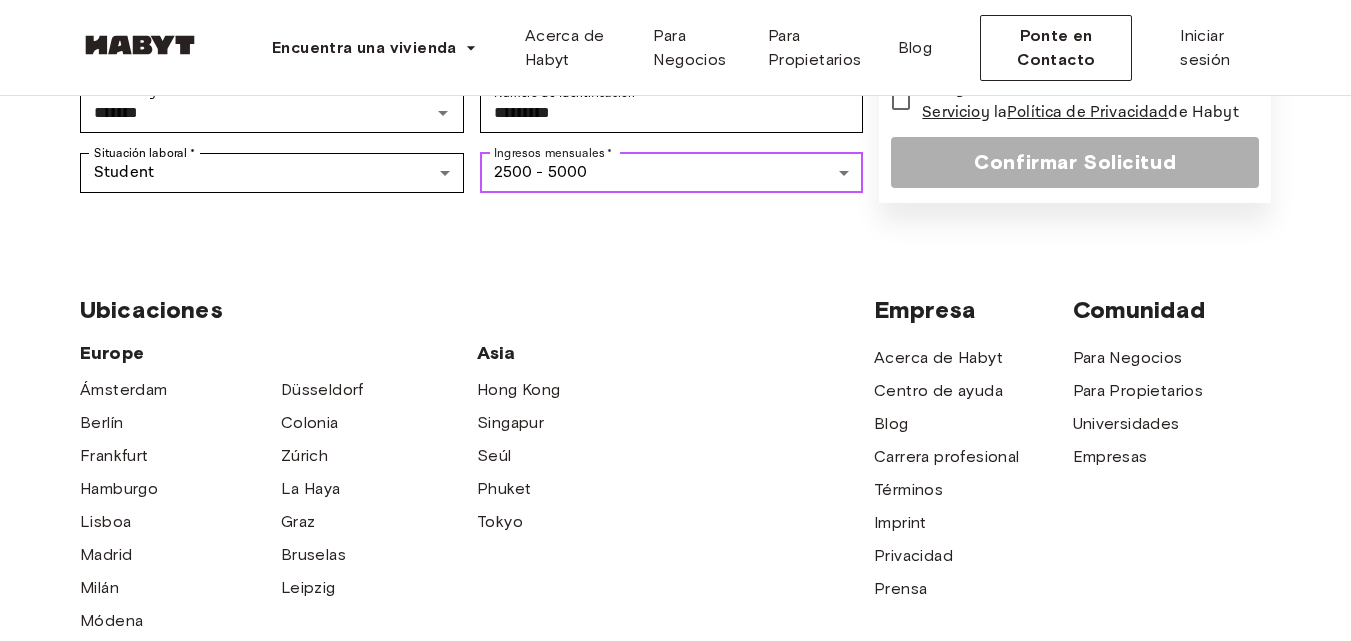 scroll, scrollTop: 700, scrollLeft: 0, axis: vertical 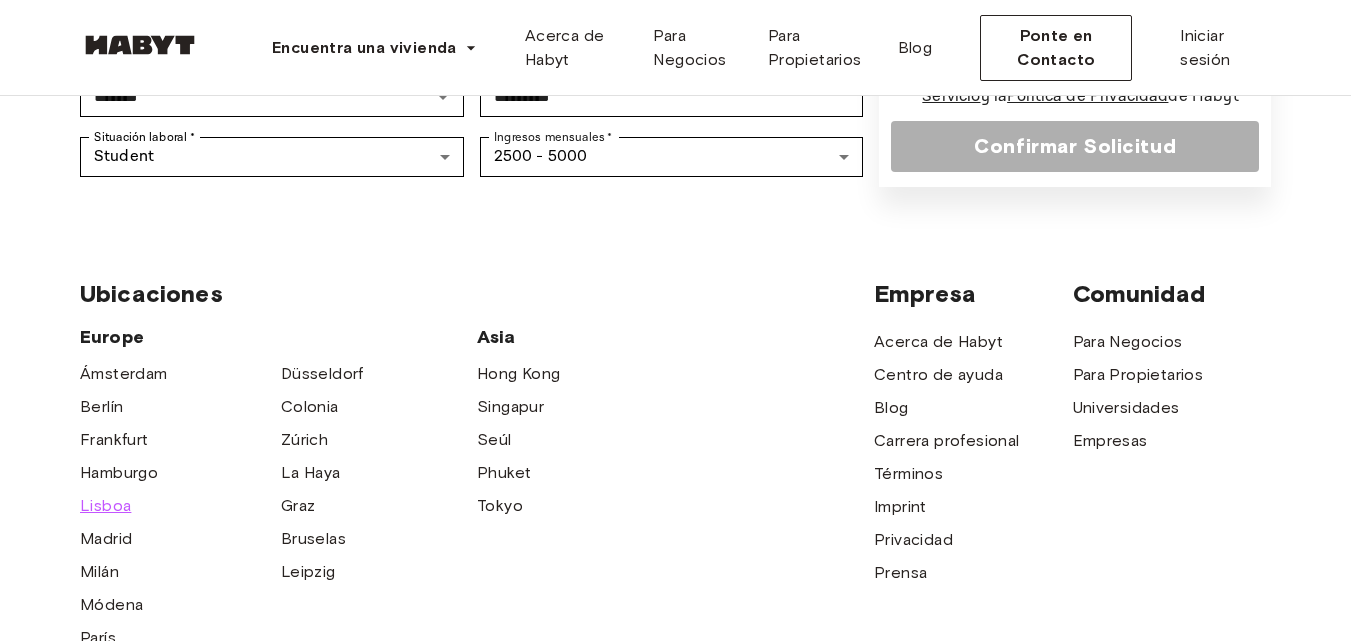 click on "Lisboa" at bounding box center (105, 506) 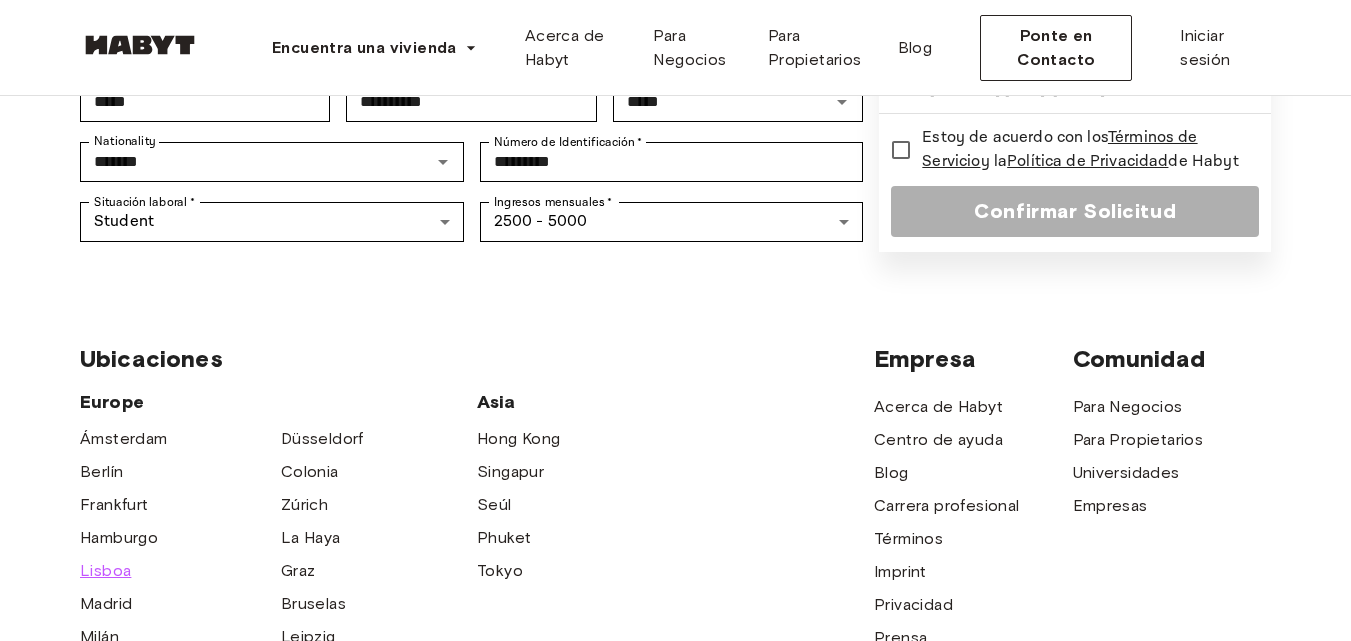 scroll, scrollTop: 600, scrollLeft: 0, axis: vertical 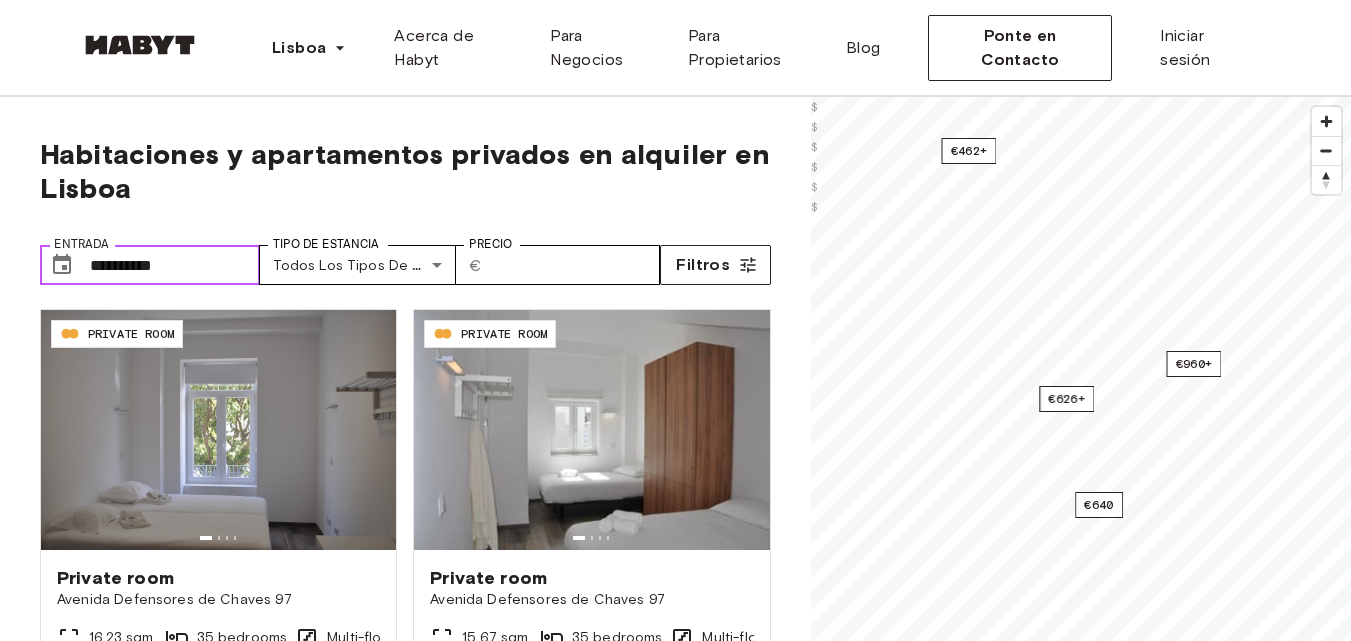 click on "**********" at bounding box center [175, 265] 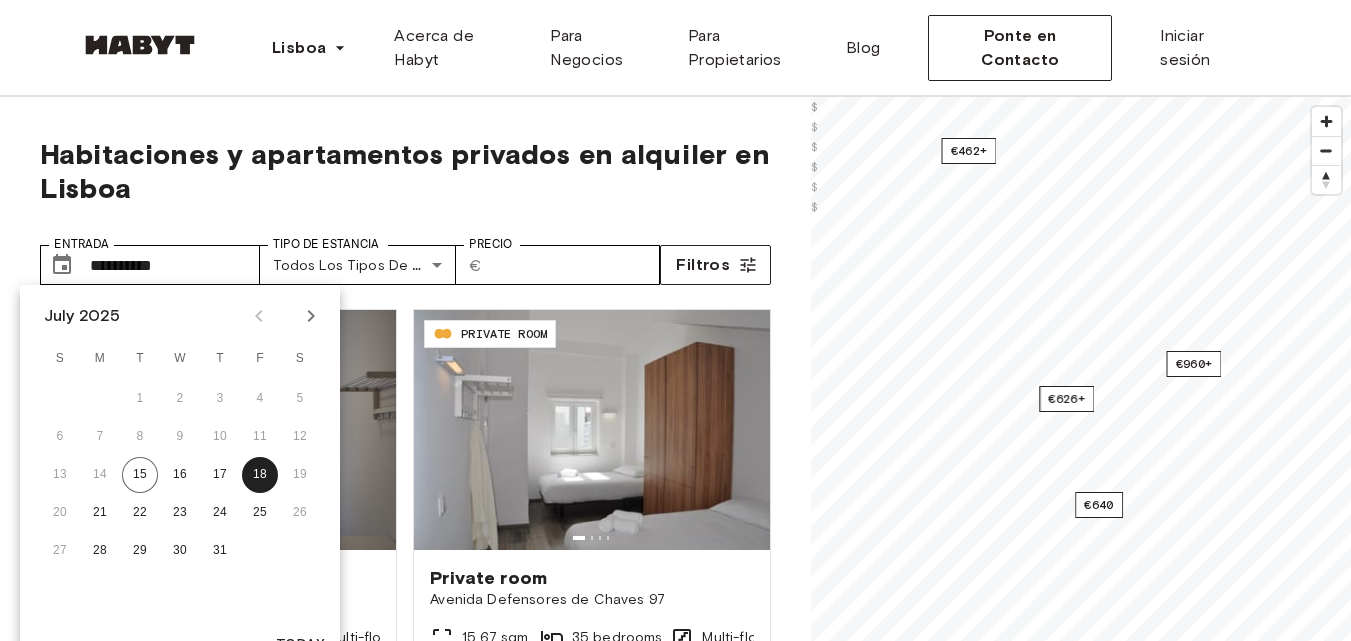 click 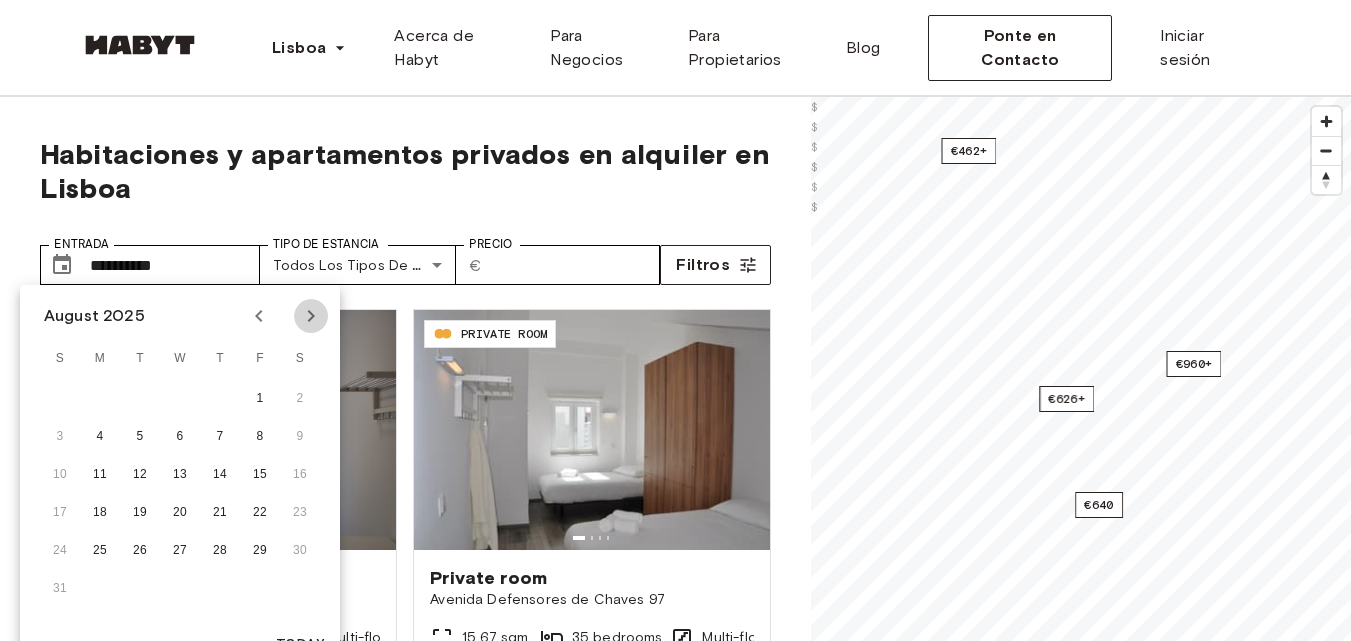 click 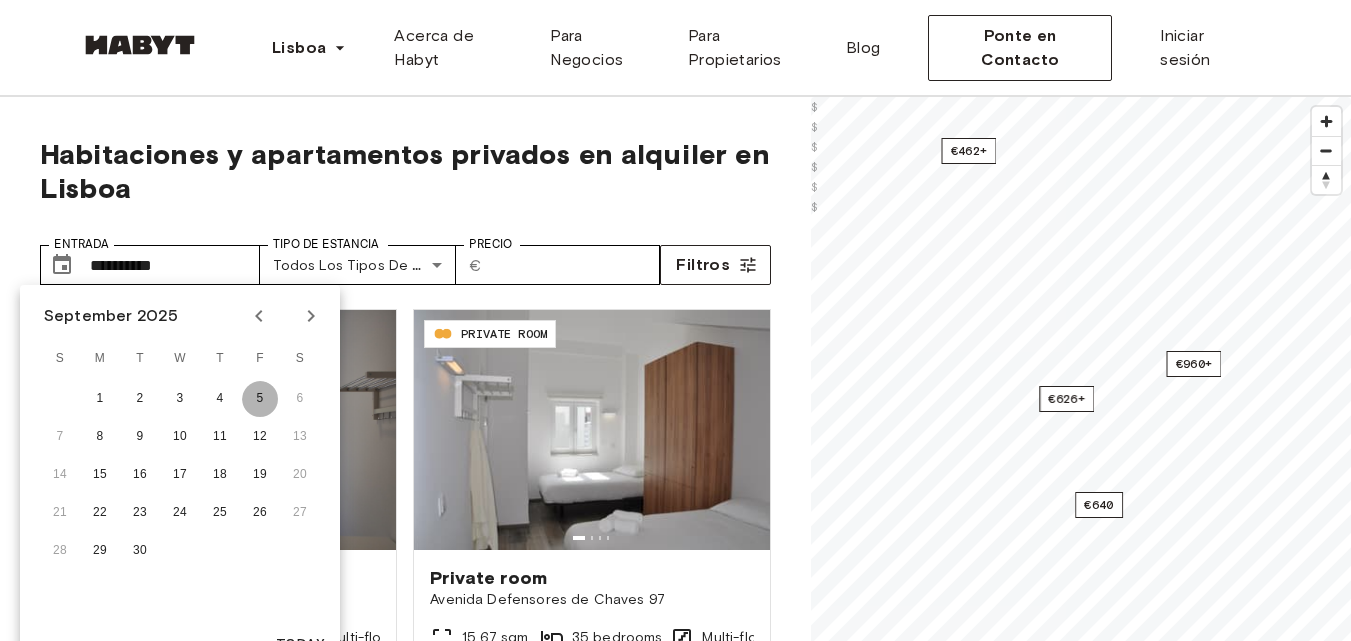 click on "5" at bounding box center (260, 399) 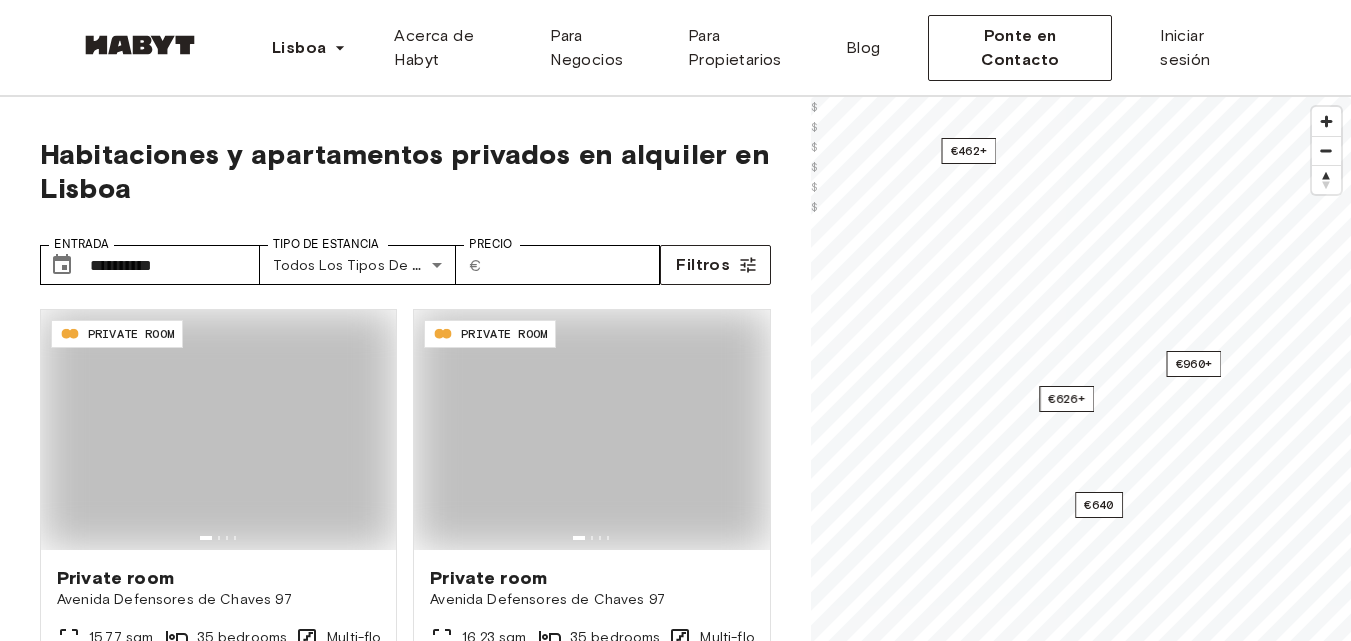 type on "**********" 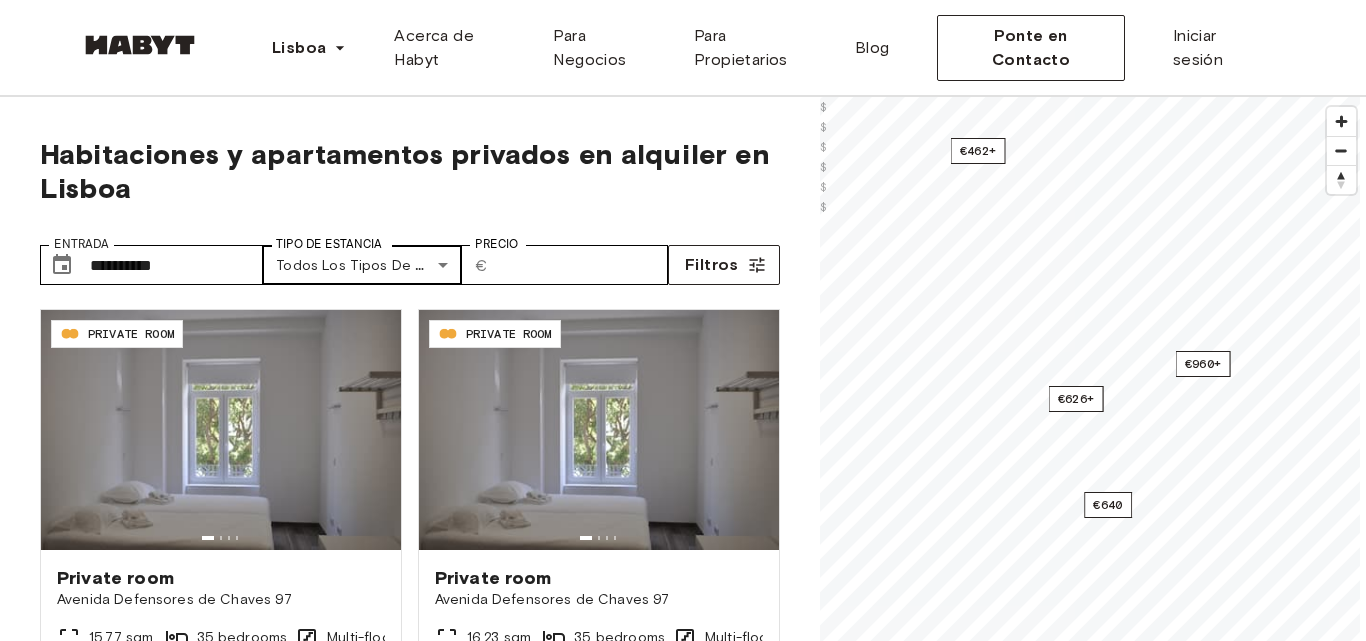 click on "**********" at bounding box center [683, 2398] 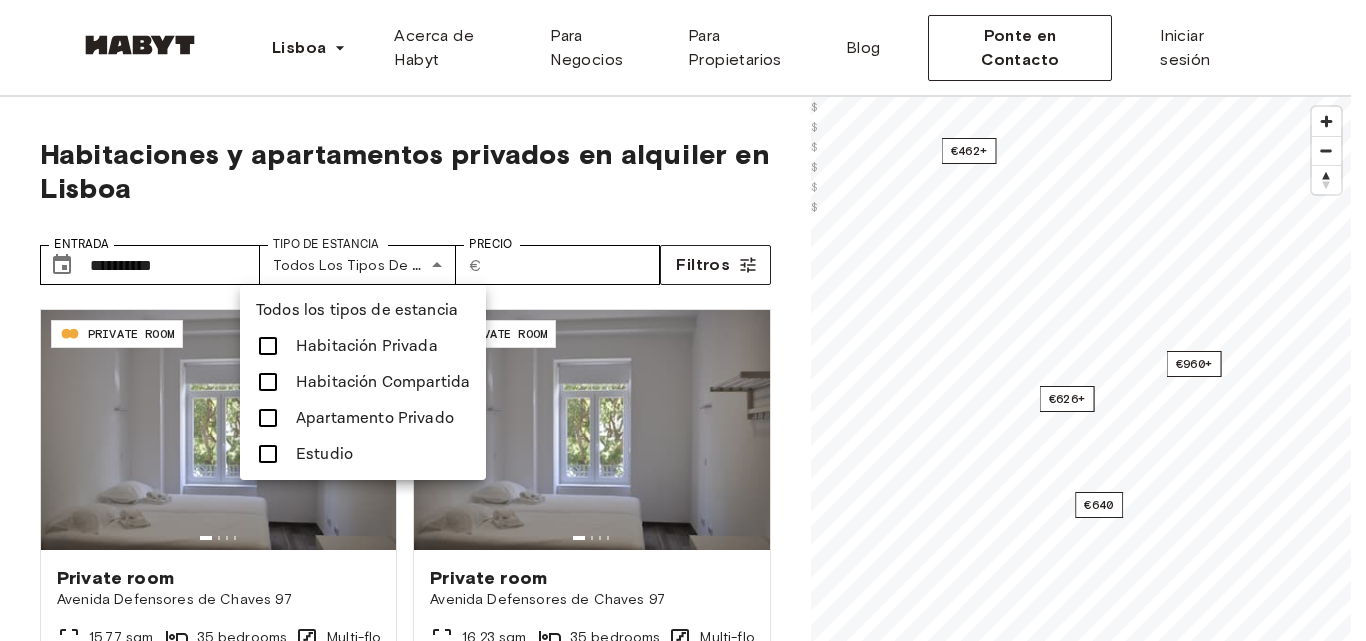 click at bounding box center (268, 346) 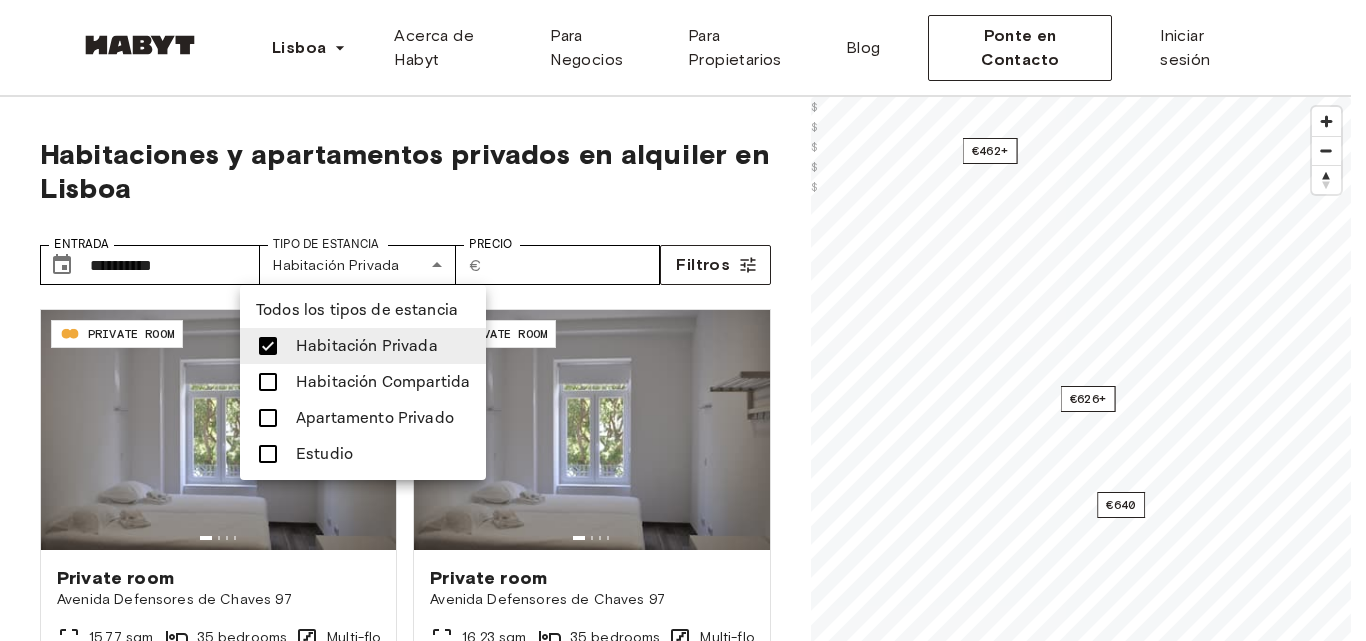 click at bounding box center [683, 320] 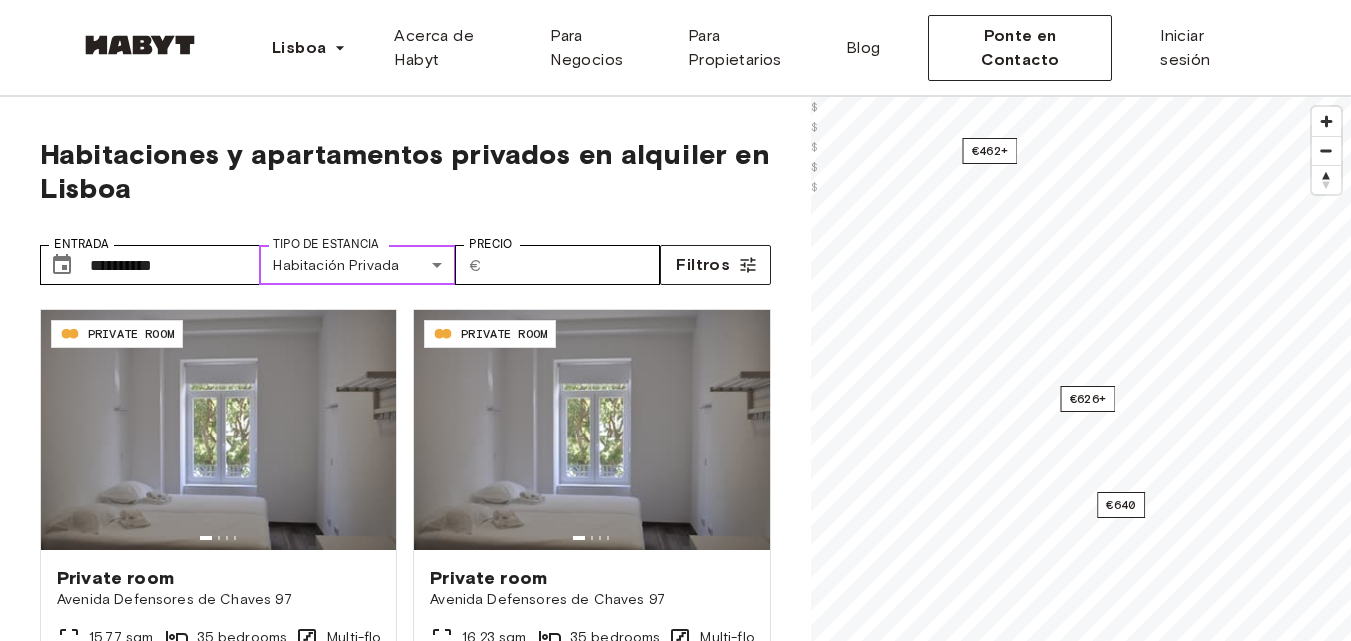 scroll, scrollTop: 100, scrollLeft: 0, axis: vertical 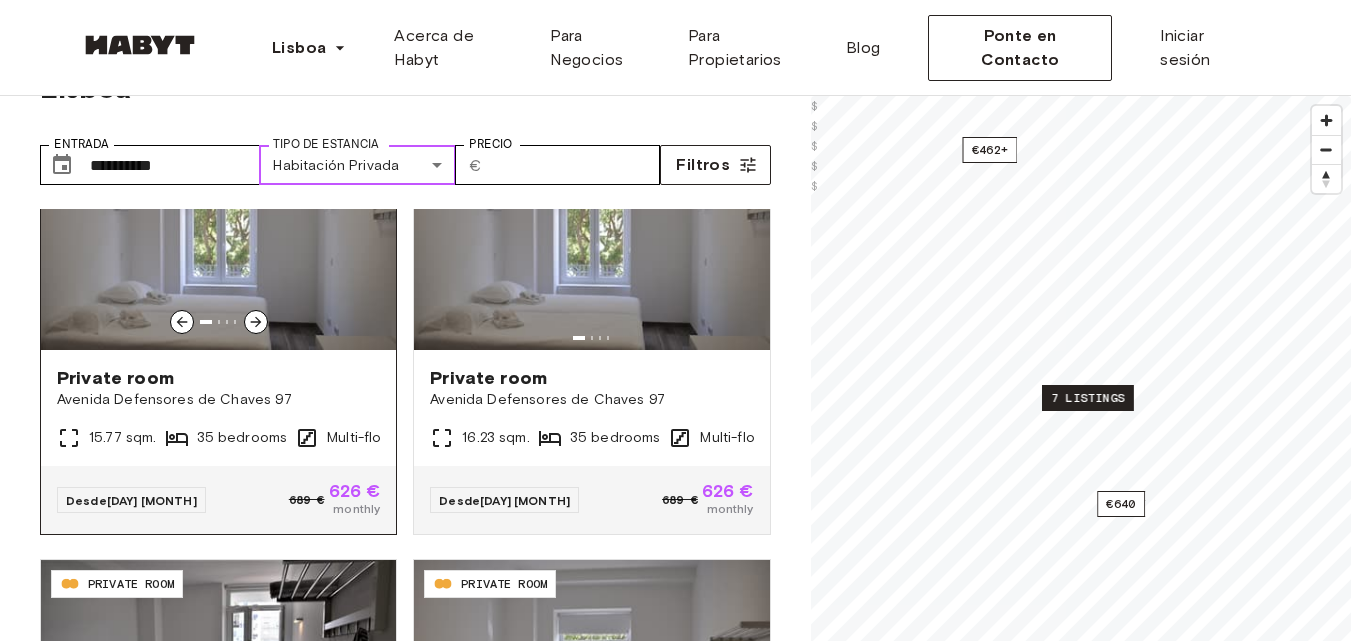 click at bounding box center (218, 230) 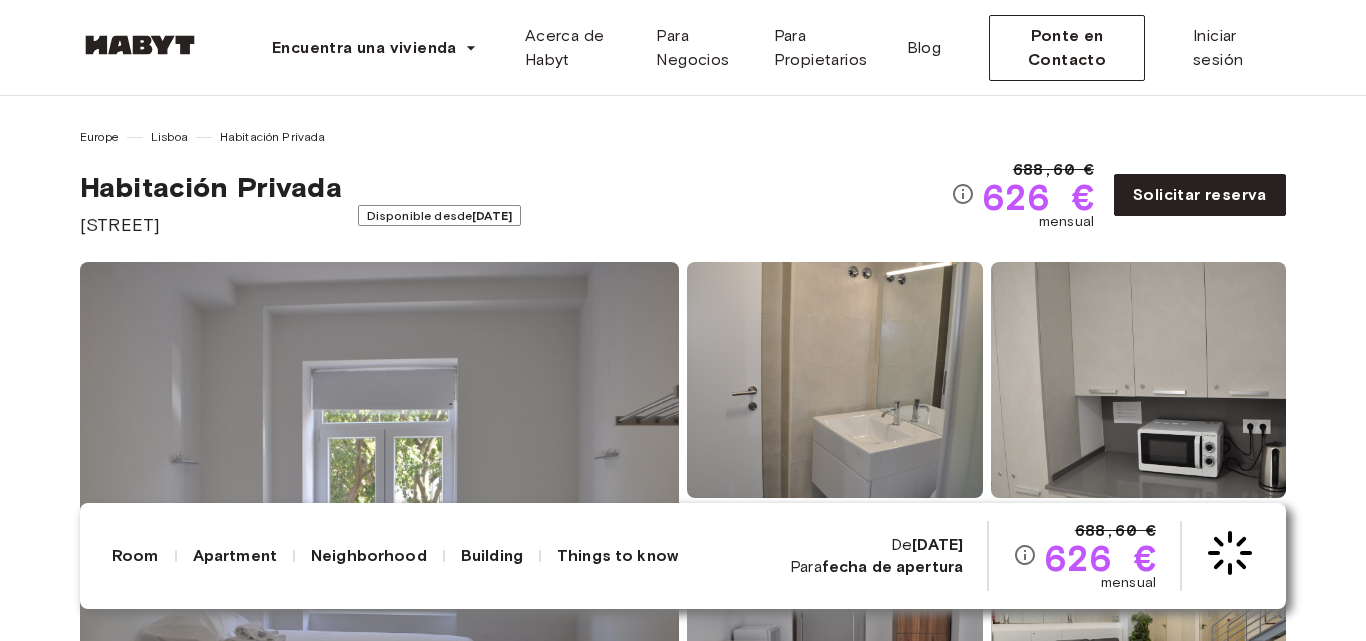 scroll, scrollTop: 0, scrollLeft: 0, axis: both 